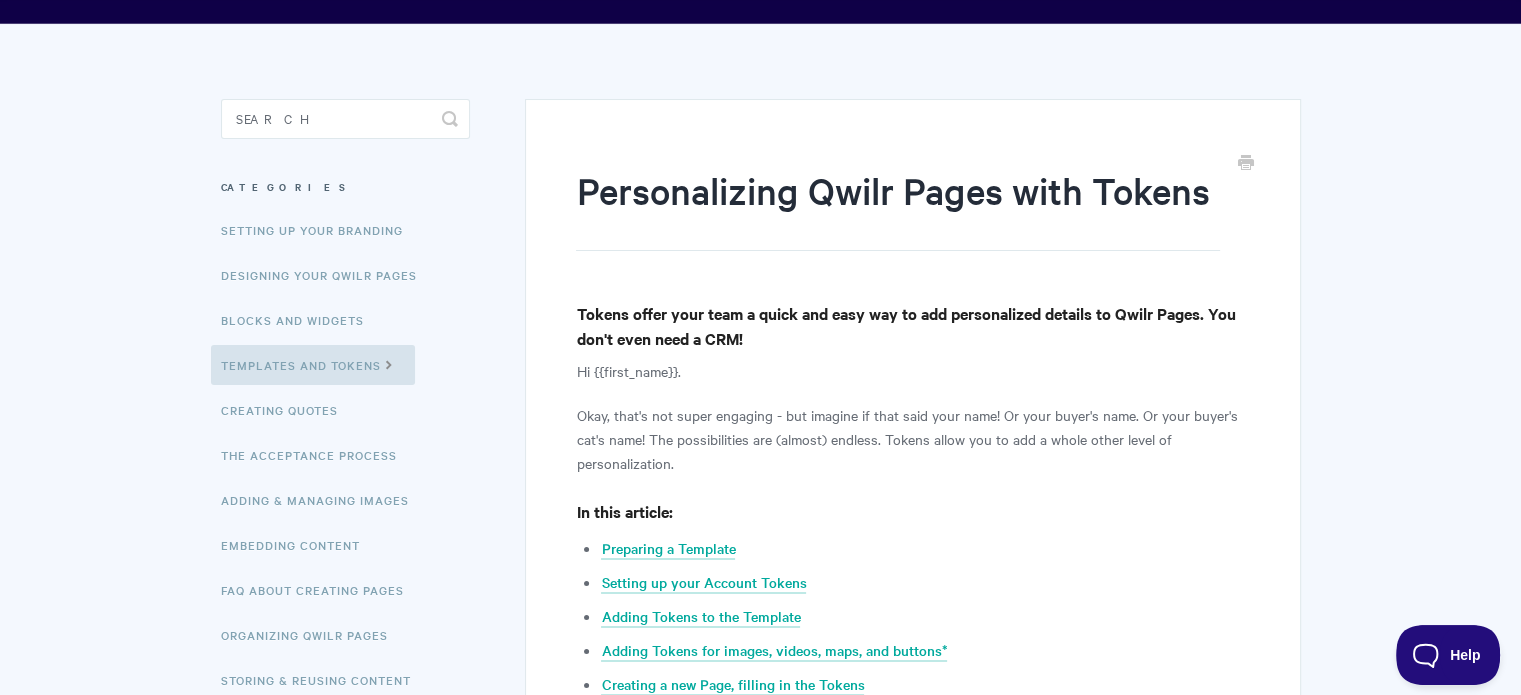 scroll, scrollTop: 200, scrollLeft: 0, axis: vertical 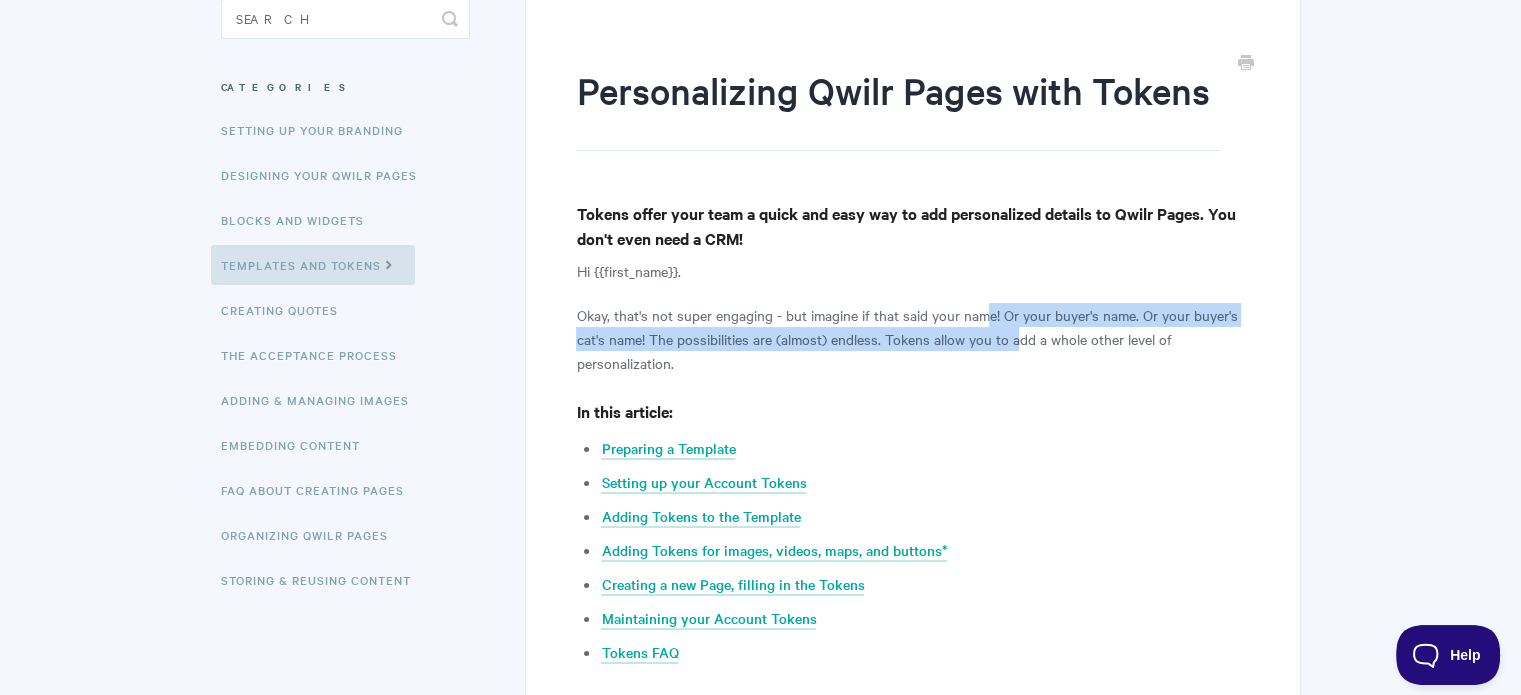 drag, startPoint x: 988, startPoint y: 317, endPoint x: 1020, endPoint y: 340, distance: 39.40812 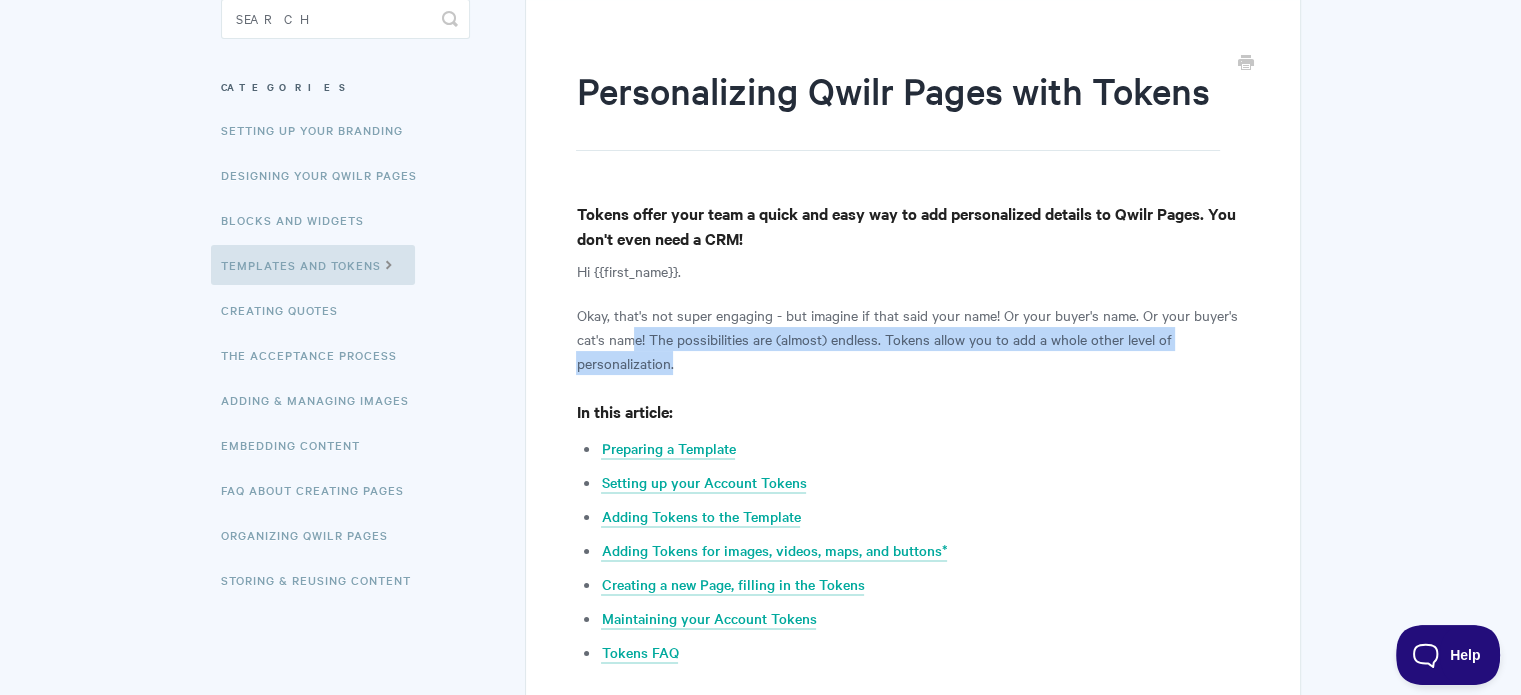 drag, startPoint x: 674, startPoint y: 355, endPoint x: 636, endPoint y: 334, distance: 43.416588 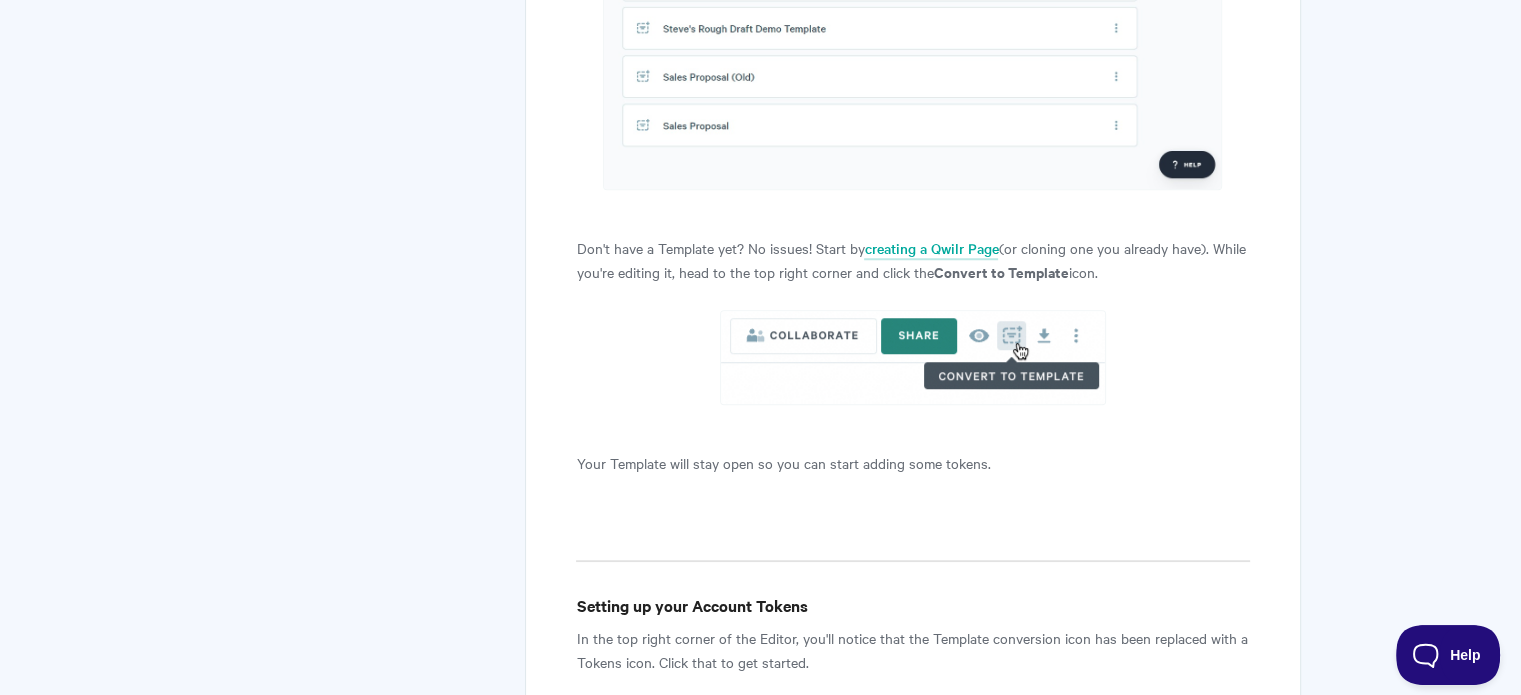 scroll, scrollTop: 1300, scrollLeft: 0, axis: vertical 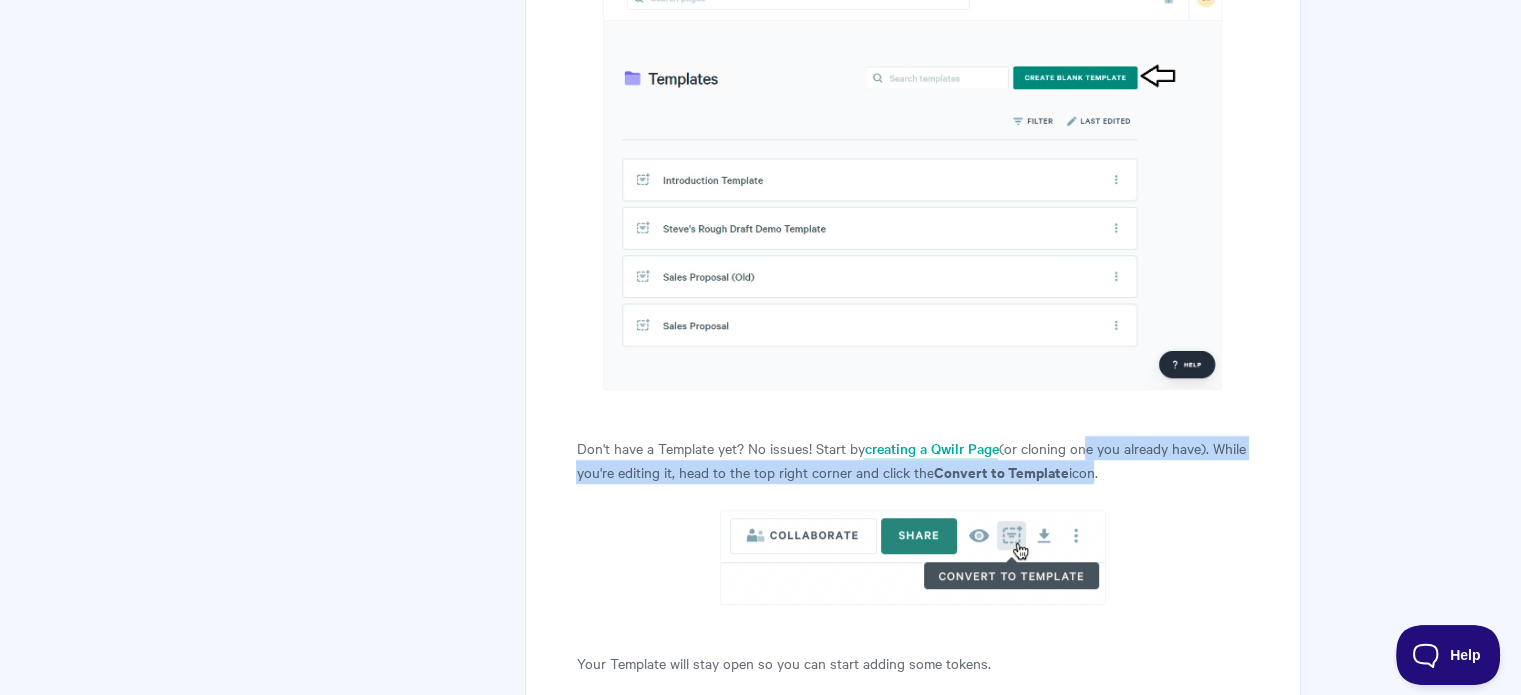 drag, startPoint x: 1084, startPoint y: 449, endPoint x: 1129, endPoint y: 476, distance: 52.478565 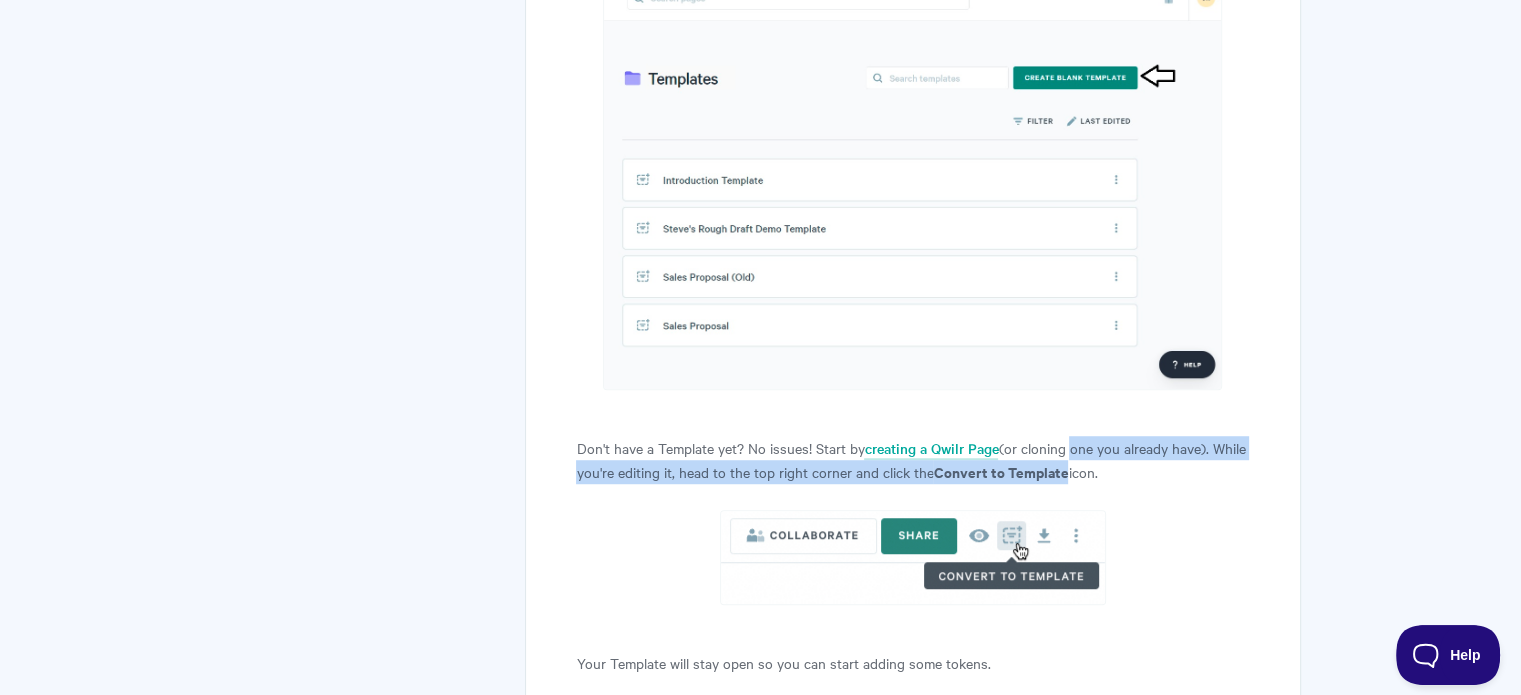 drag, startPoint x: 1103, startPoint y: 475, endPoint x: 1070, endPoint y: 451, distance: 40.804413 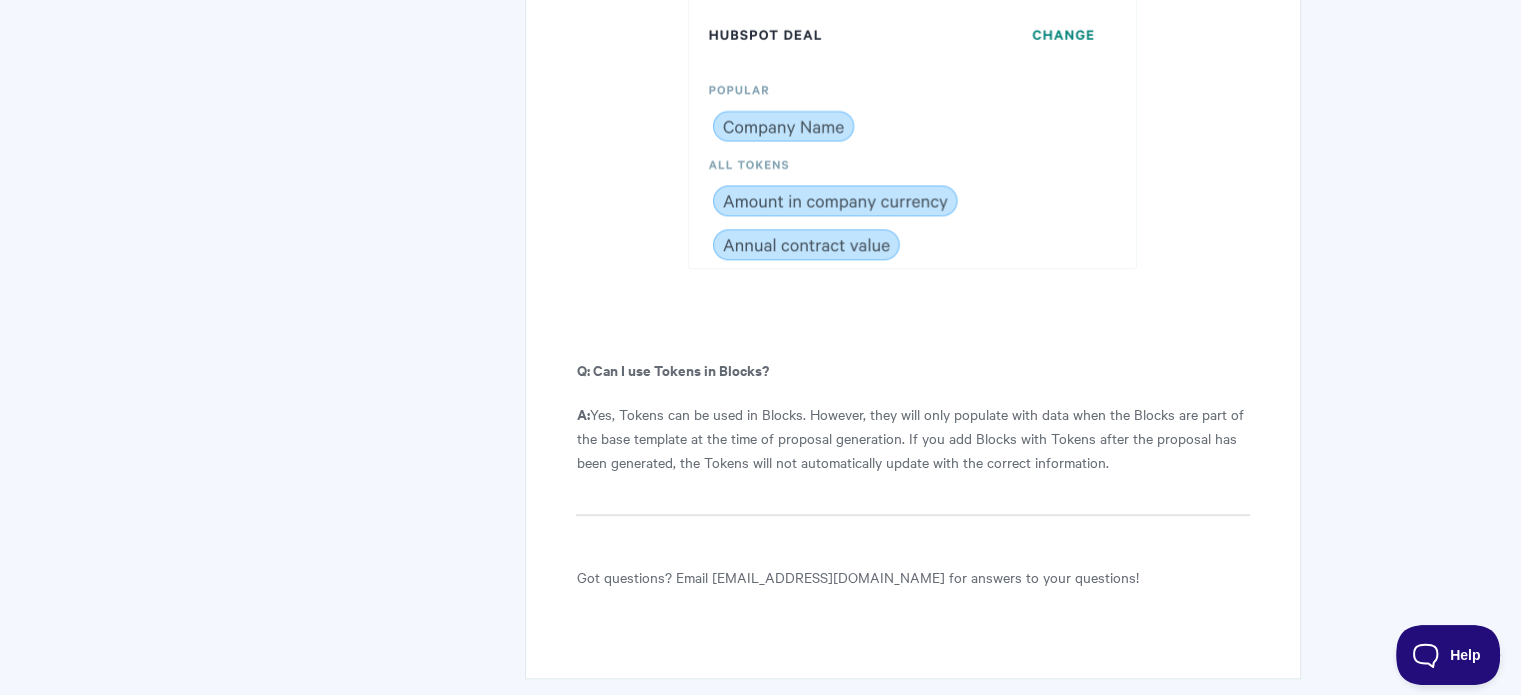 scroll, scrollTop: 9400, scrollLeft: 0, axis: vertical 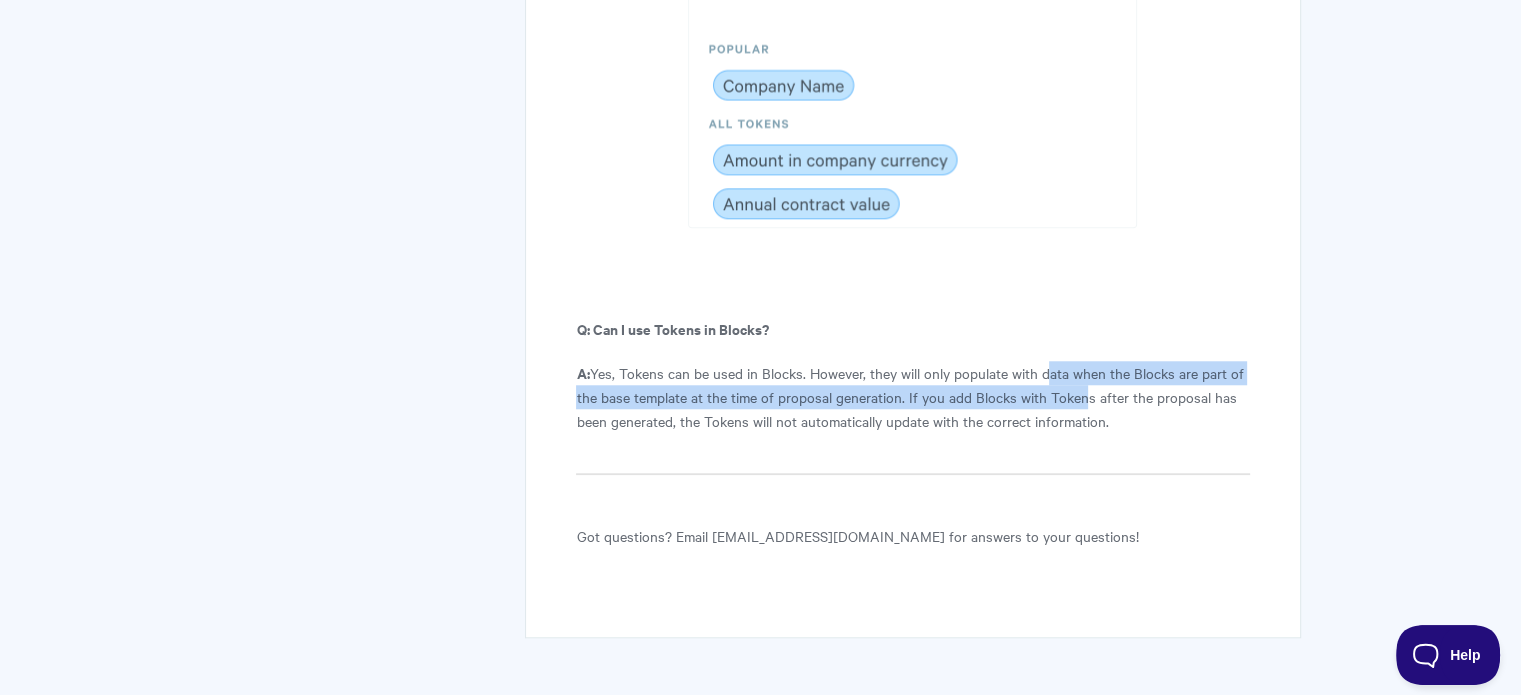 drag, startPoint x: 1082, startPoint y: 404, endPoint x: 1052, endPoint y: 375, distance: 41.725292 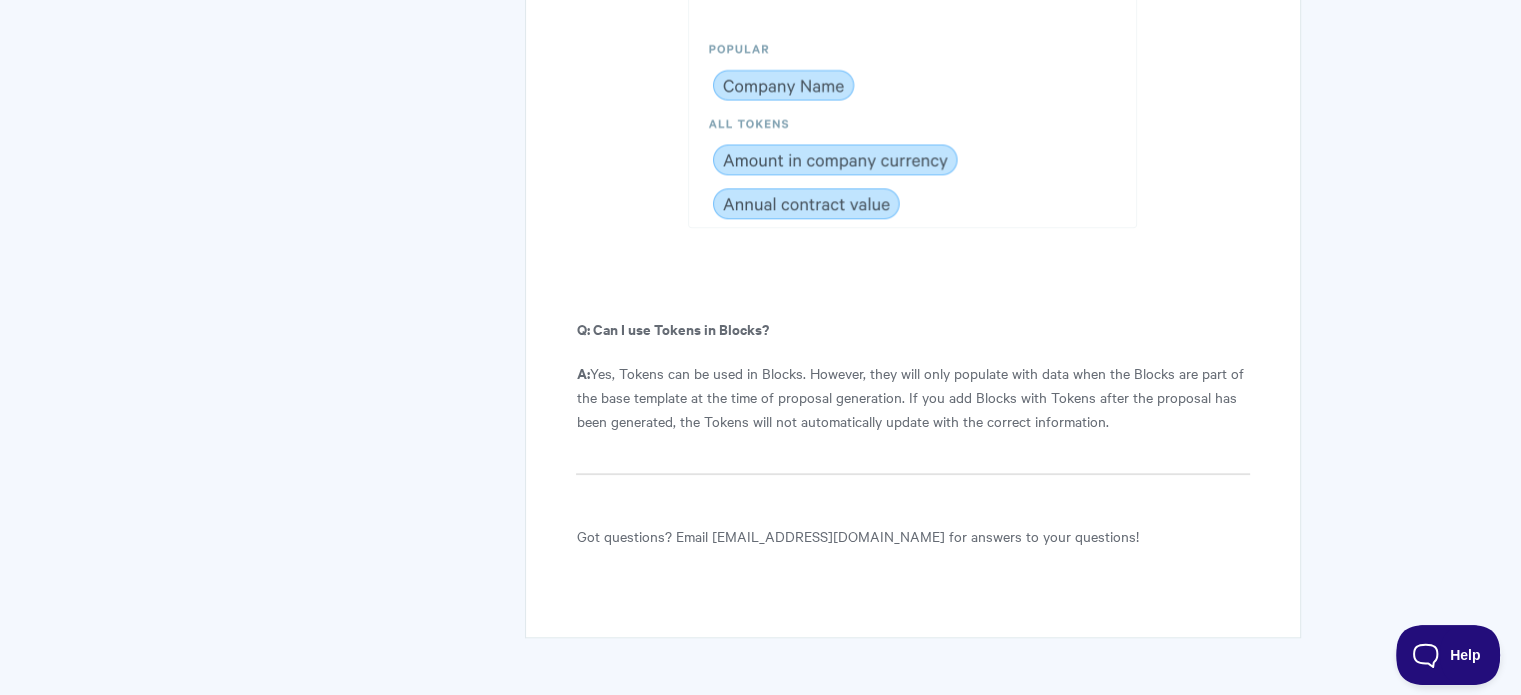 drag, startPoint x: 890, startPoint y: 380, endPoint x: 917, endPoint y: 413, distance: 42.638012 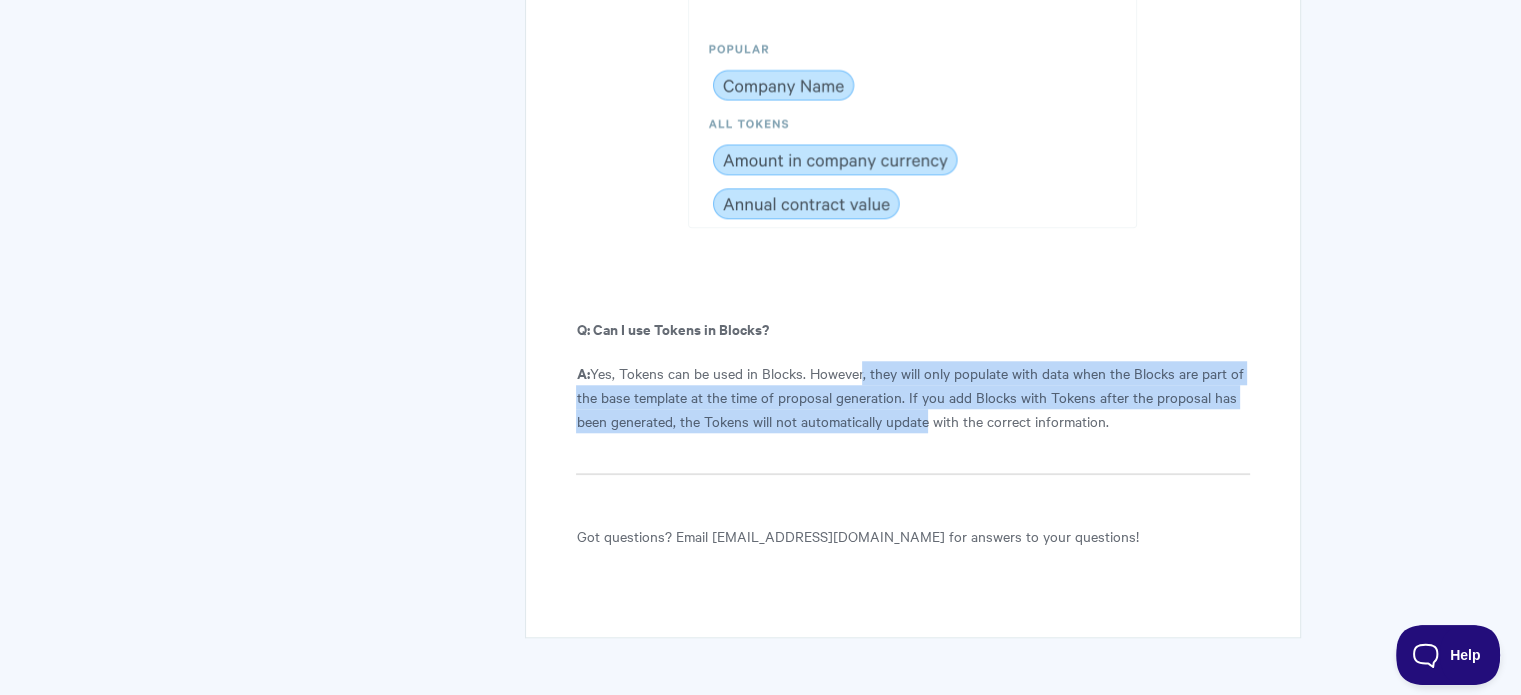 drag, startPoint x: 928, startPoint y: 413, endPoint x: 863, endPoint y: 370, distance: 77.93587 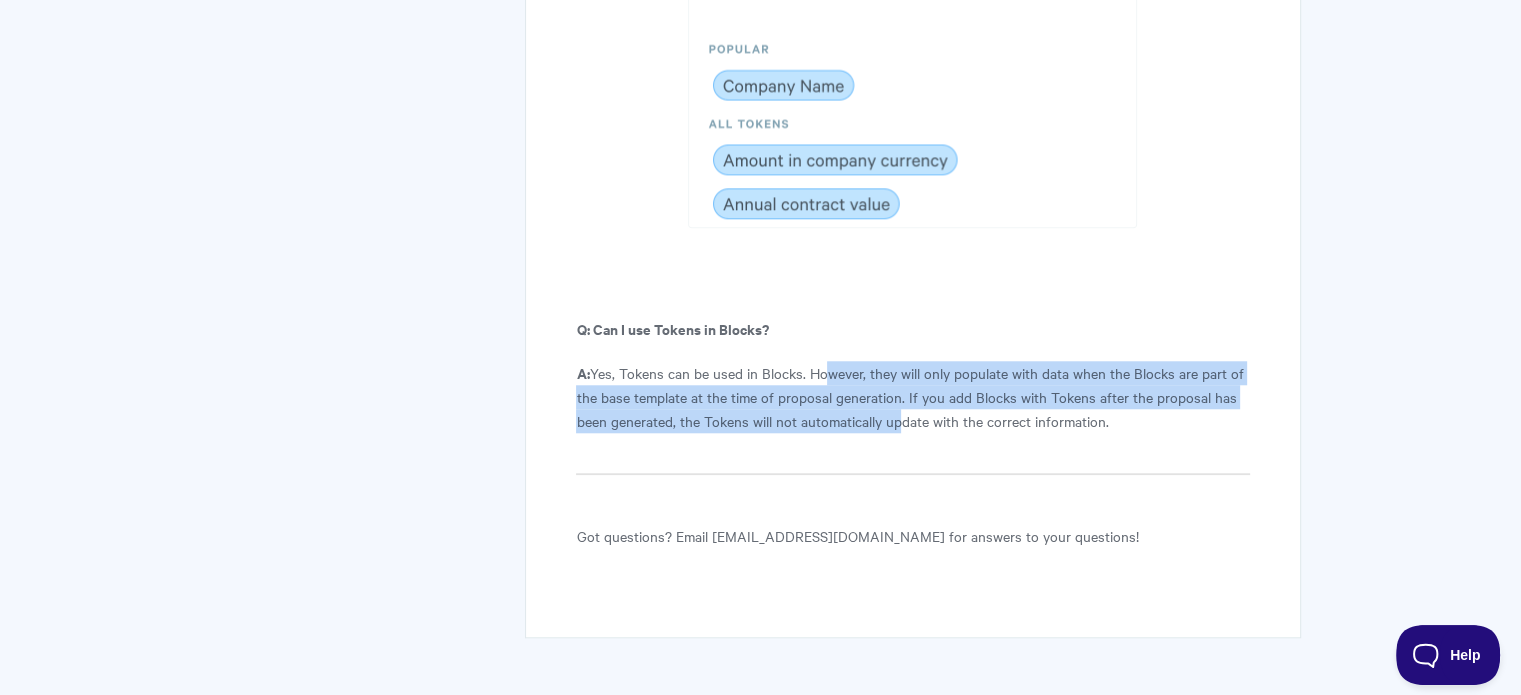 drag, startPoint x: 826, startPoint y: 373, endPoint x: 902, endPoint y: 411, distance: 84.97058 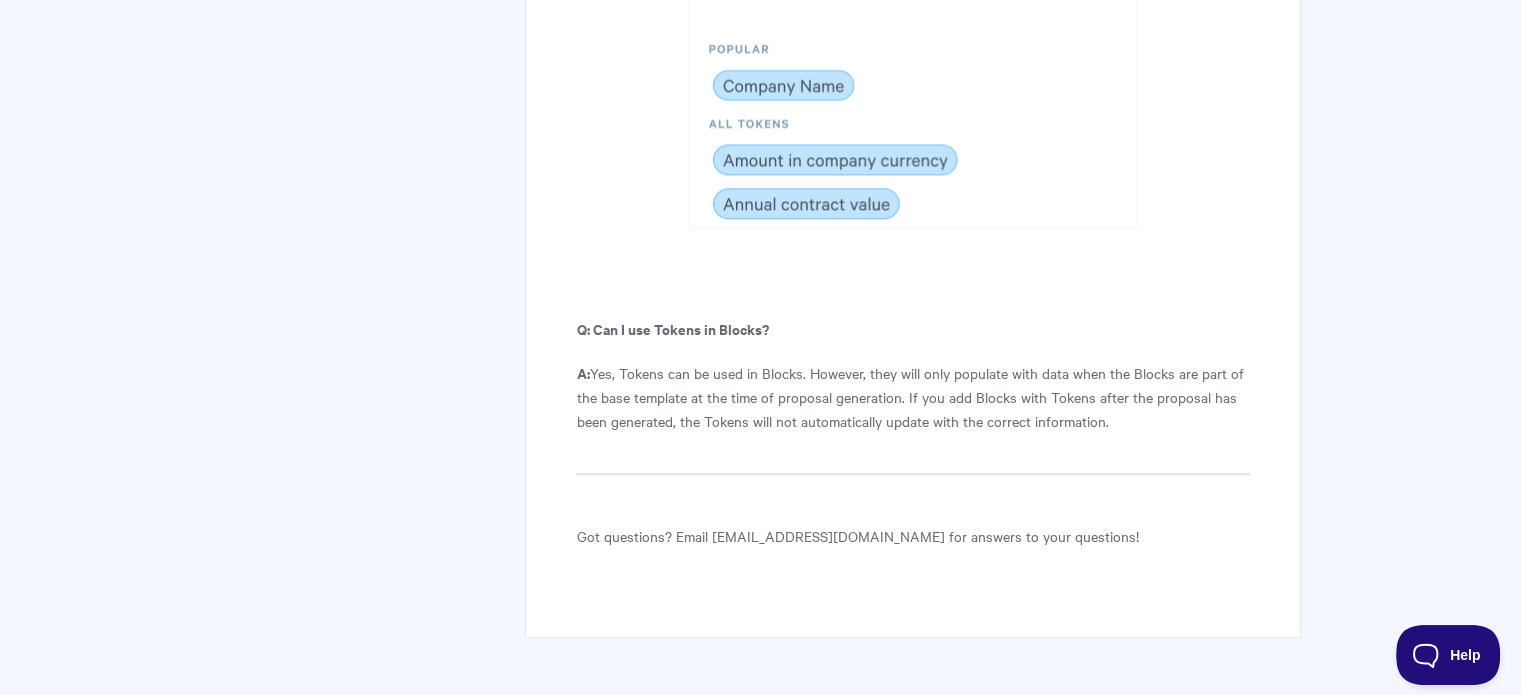 click on "A:  Yes, Tokens can be used in Blocks. However, they will only populate with data when the Blocks are part of the base template at the time of proposal generation. If you add Blocks with Tokens after the proposal has been generated, the Tokens will not automatically update with the correct information." at bounding box center [912, 397] 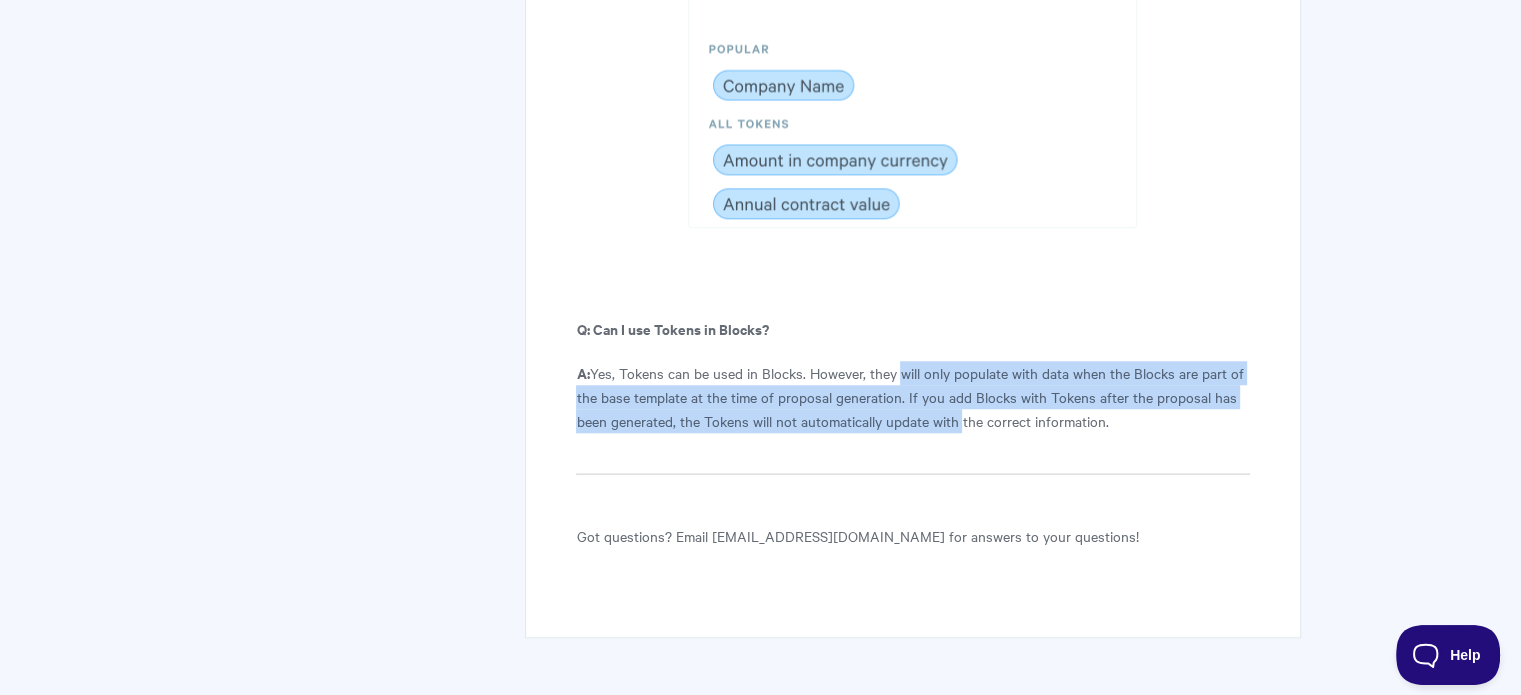 drag, startPoint x: 963, startPoint y: 416, endPoint x: 900, endPoint y: 370, distance: 78.00641 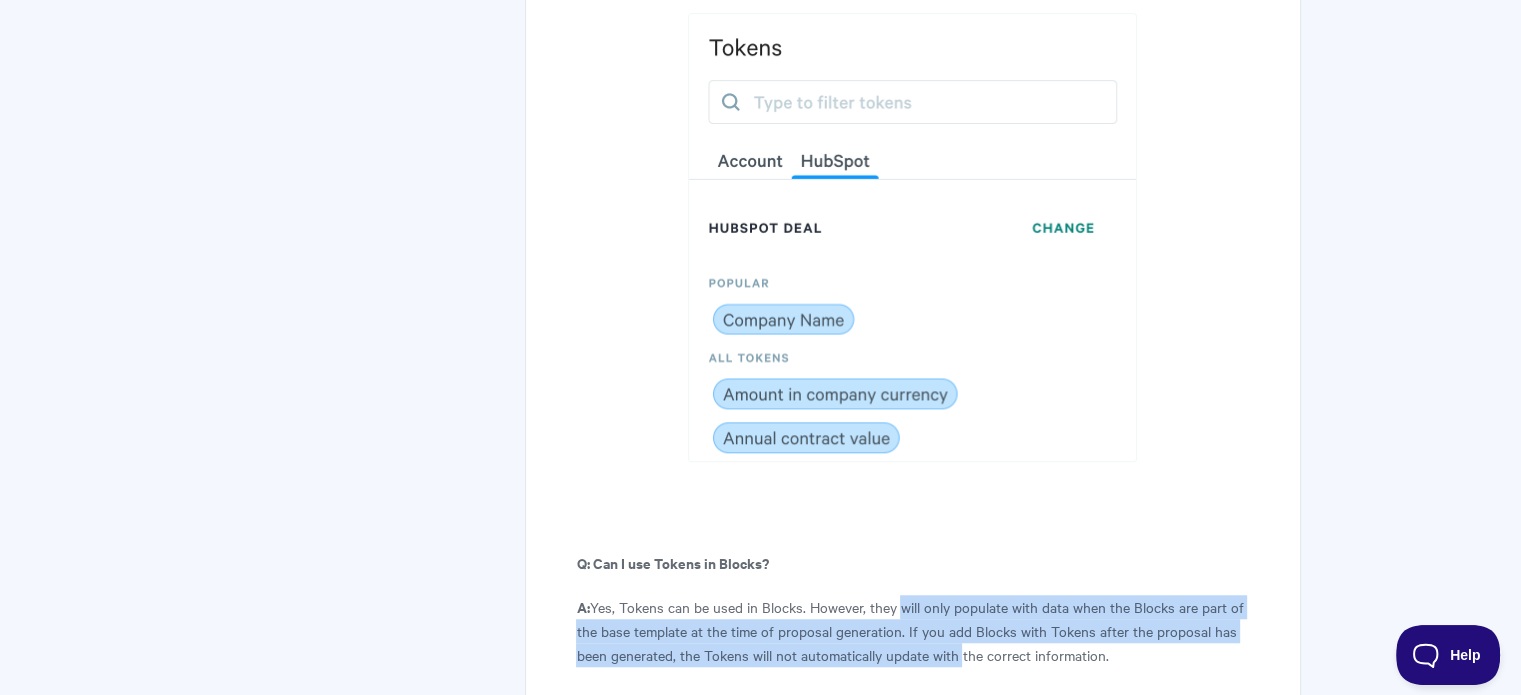 scroll, scrollTop: 9479, scrollLeft: 0, axis: vertical 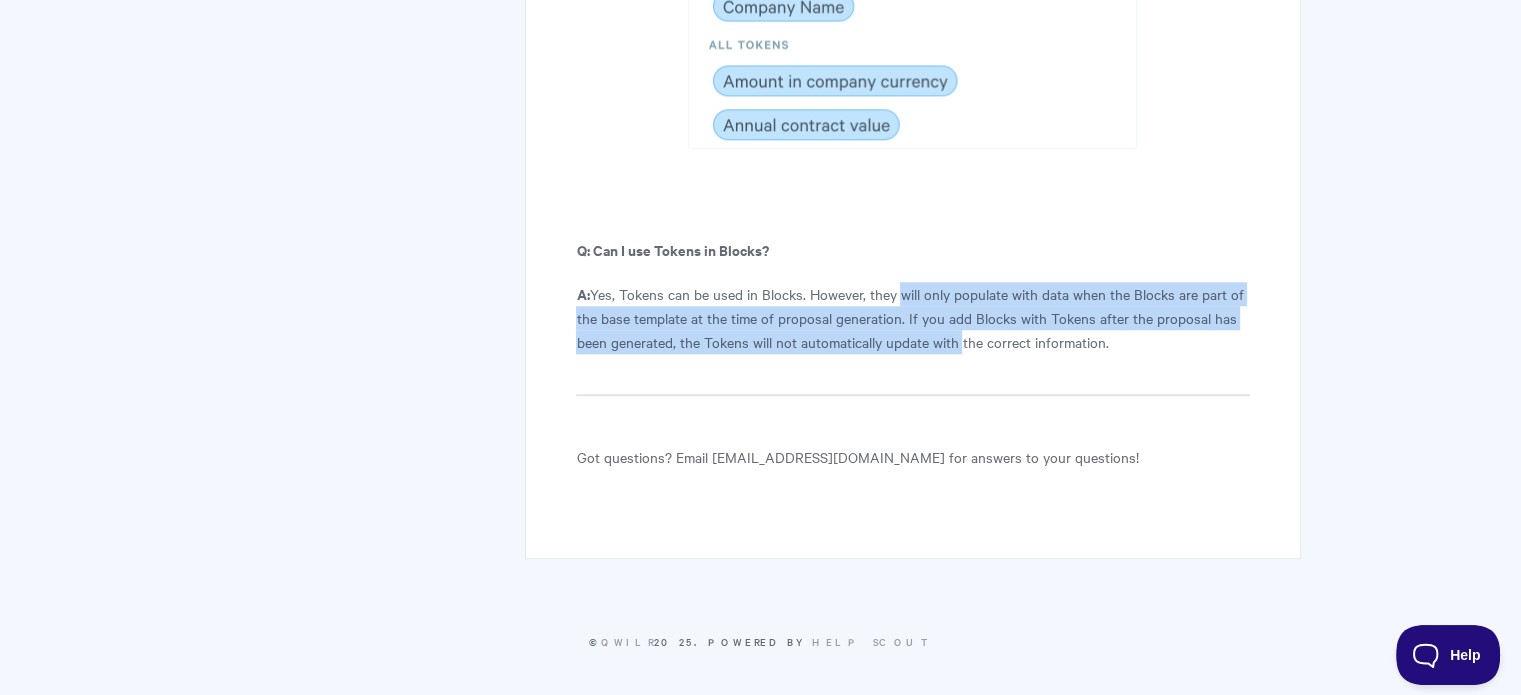 click on "A:  Yes, Tokens can be used in Blocks. However, they will only populate with data when the Blocks are part of the base template at the time of proposal generation. If you add Blocks with Tokens after the proposal has been generated, the Tokens will not automatically update with the correct information." at bounding box center (912, 318) 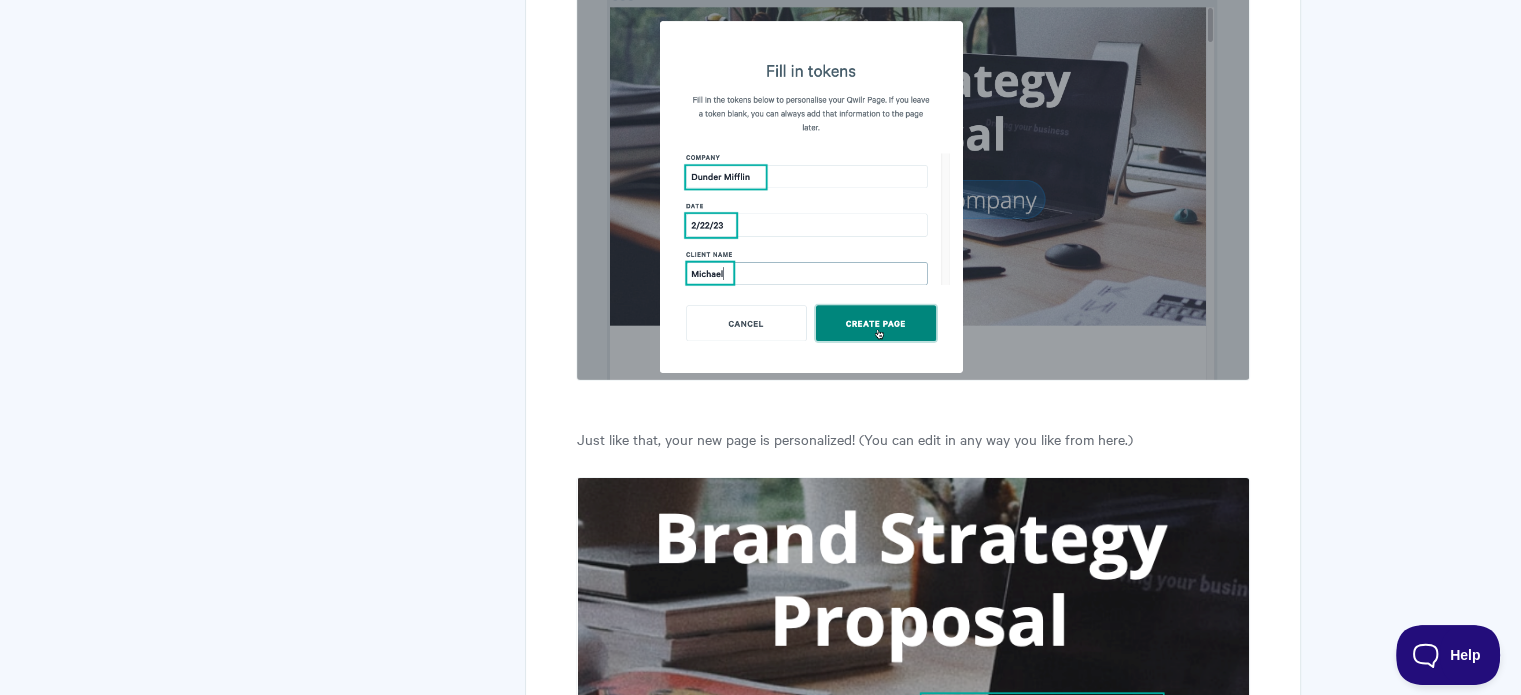scroll, scrollTop: 6179, scrollLeft: 0, axis: vertical 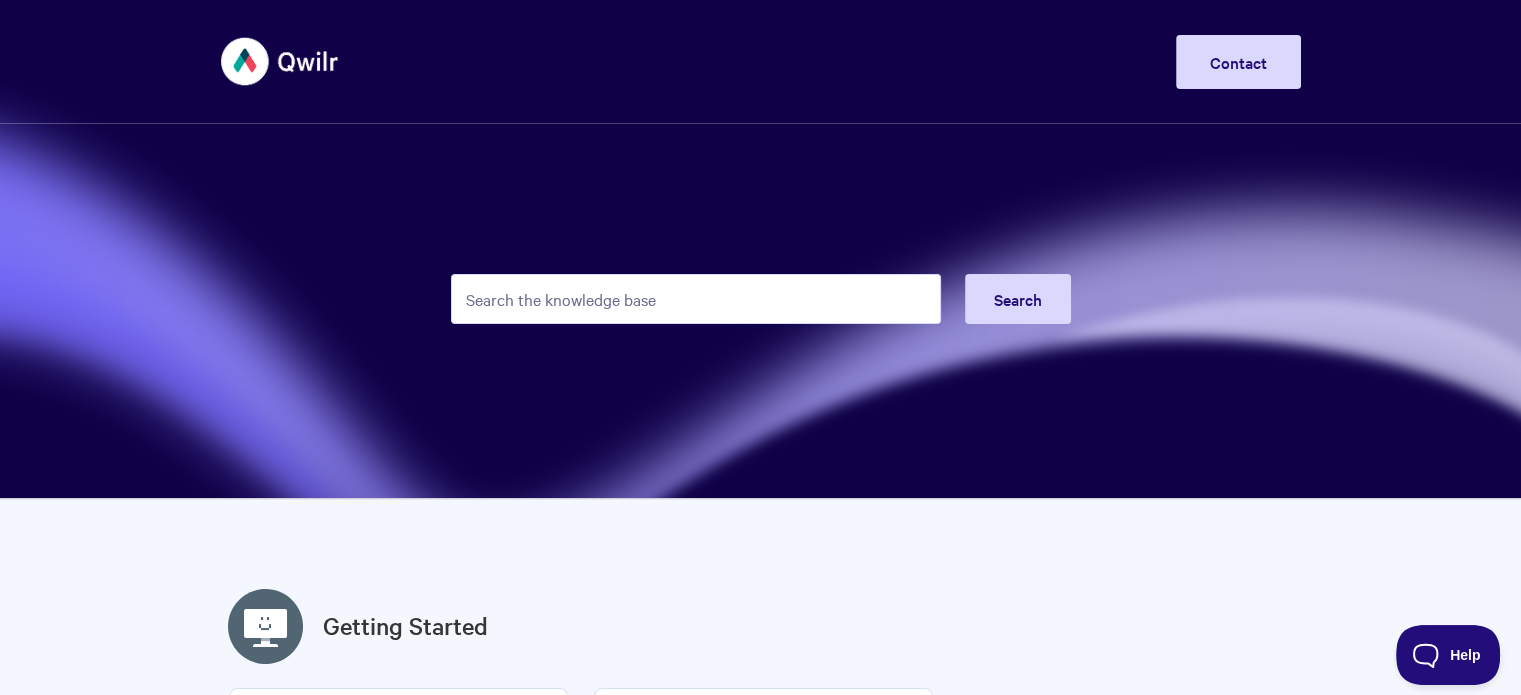 click at bounding box center (696, 299) 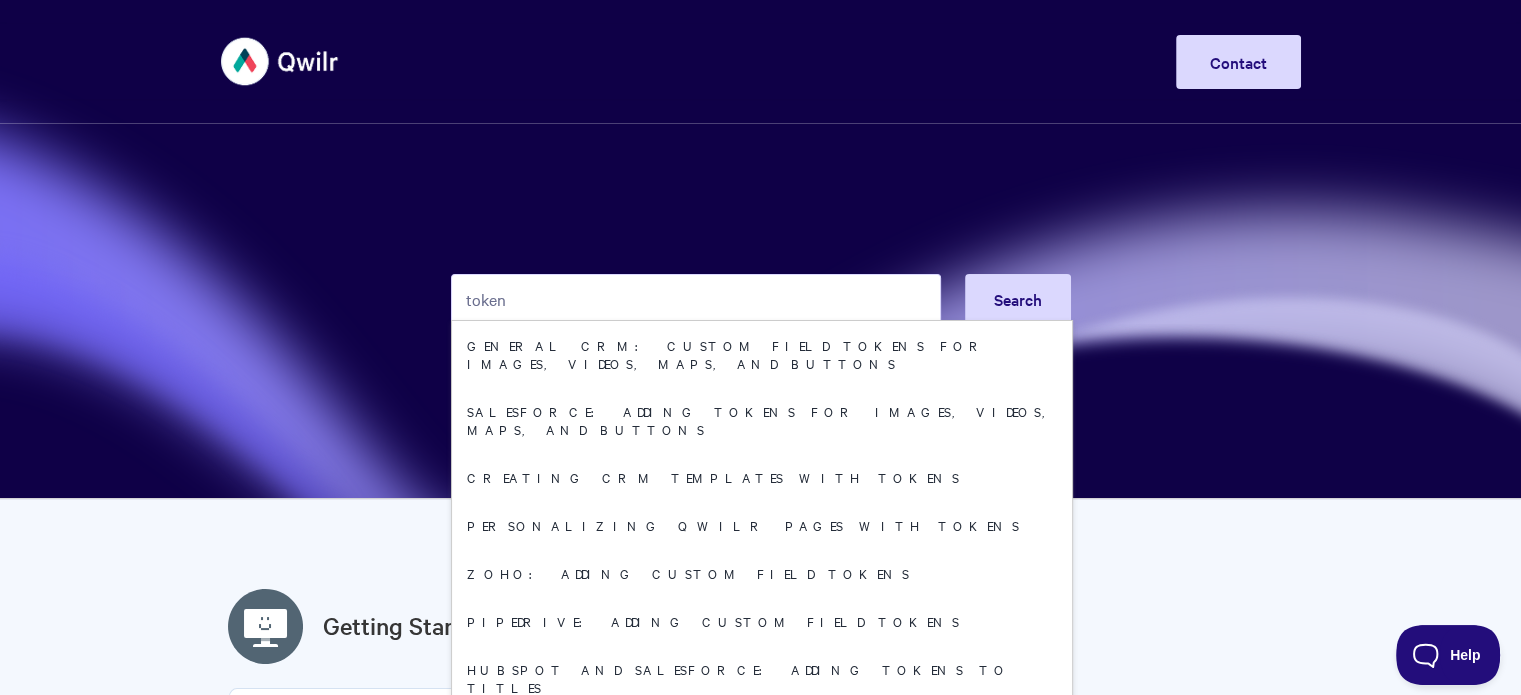 type on "token" 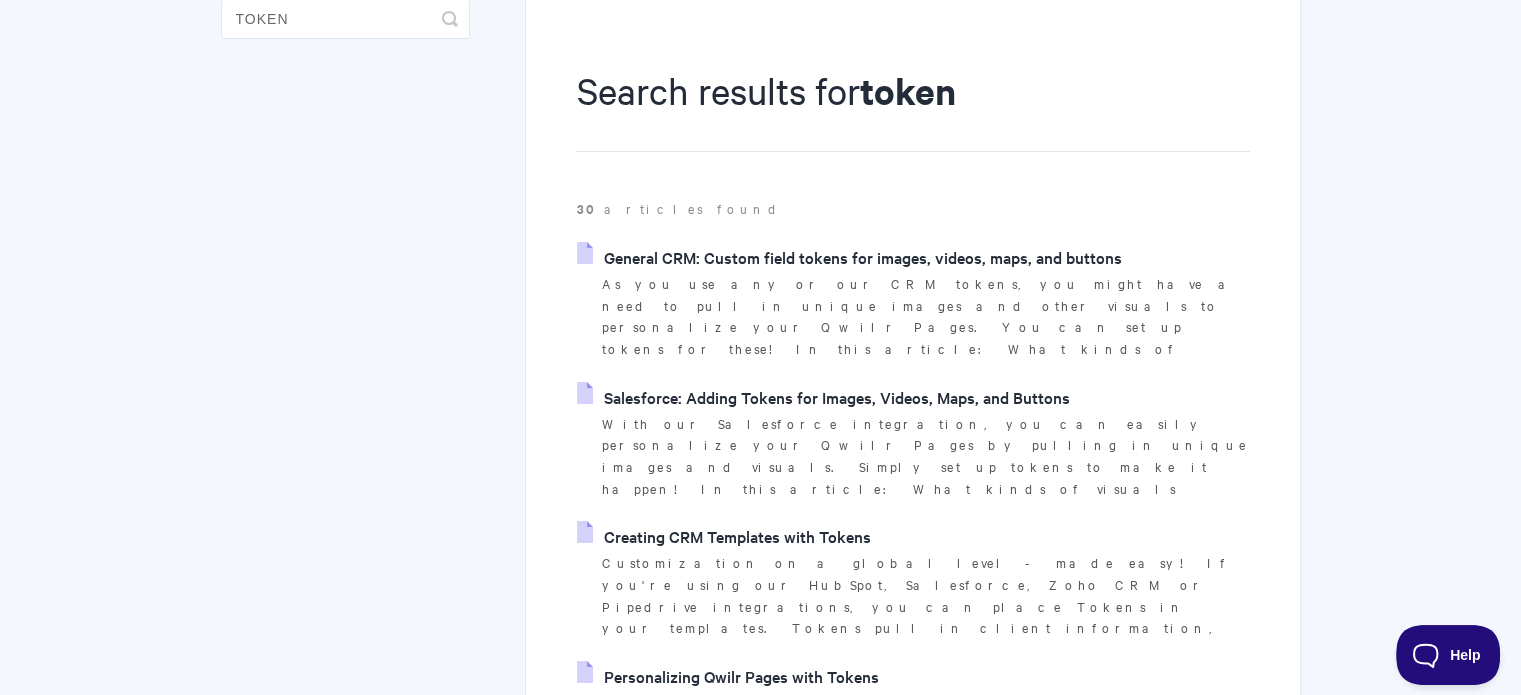 scroll, scrollTop: 400, scrollLeft: 0, axis: vertical 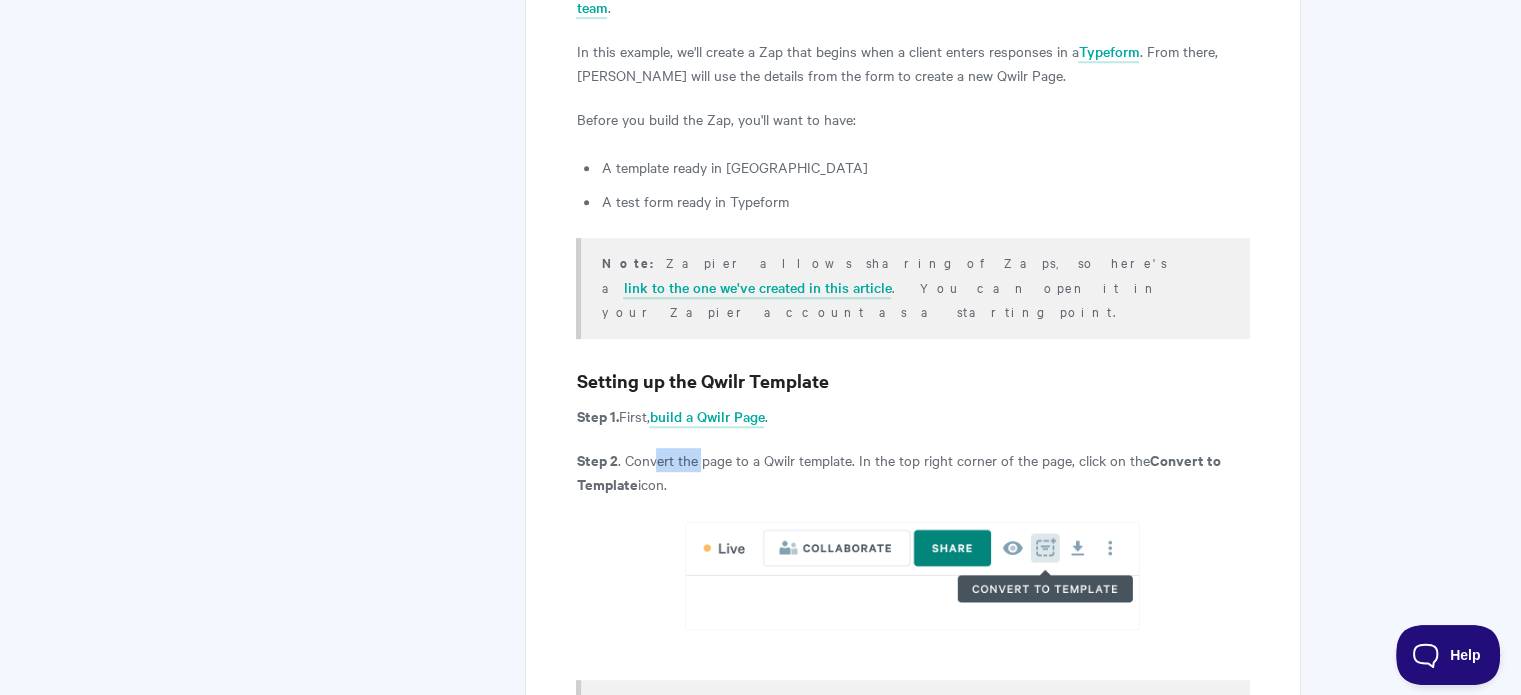 drag, startPoint x: 653, startPoint y: 399, endPoint x: 700, endPoint y: 413, distance: 49.0408 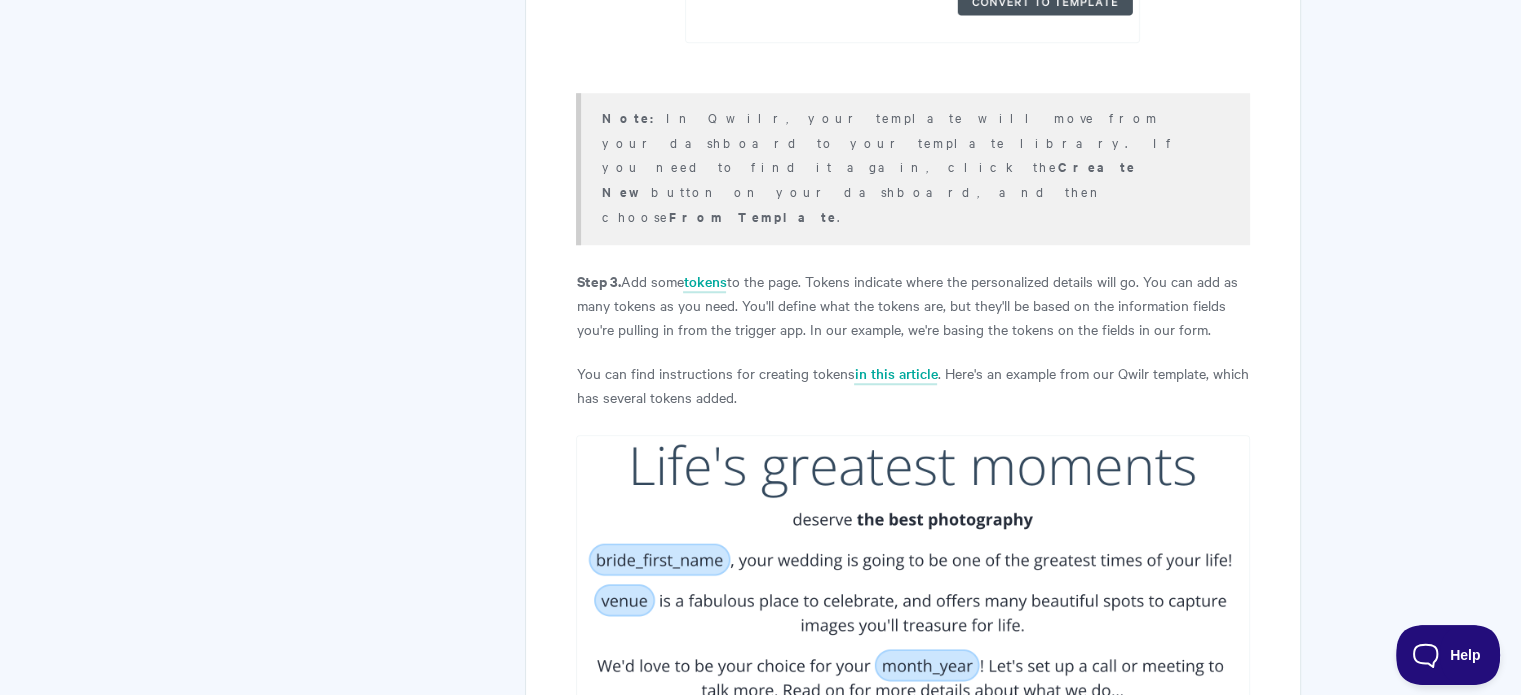 scroll, scrollTop: 1600, scrollLeft: 0, axis: vertical 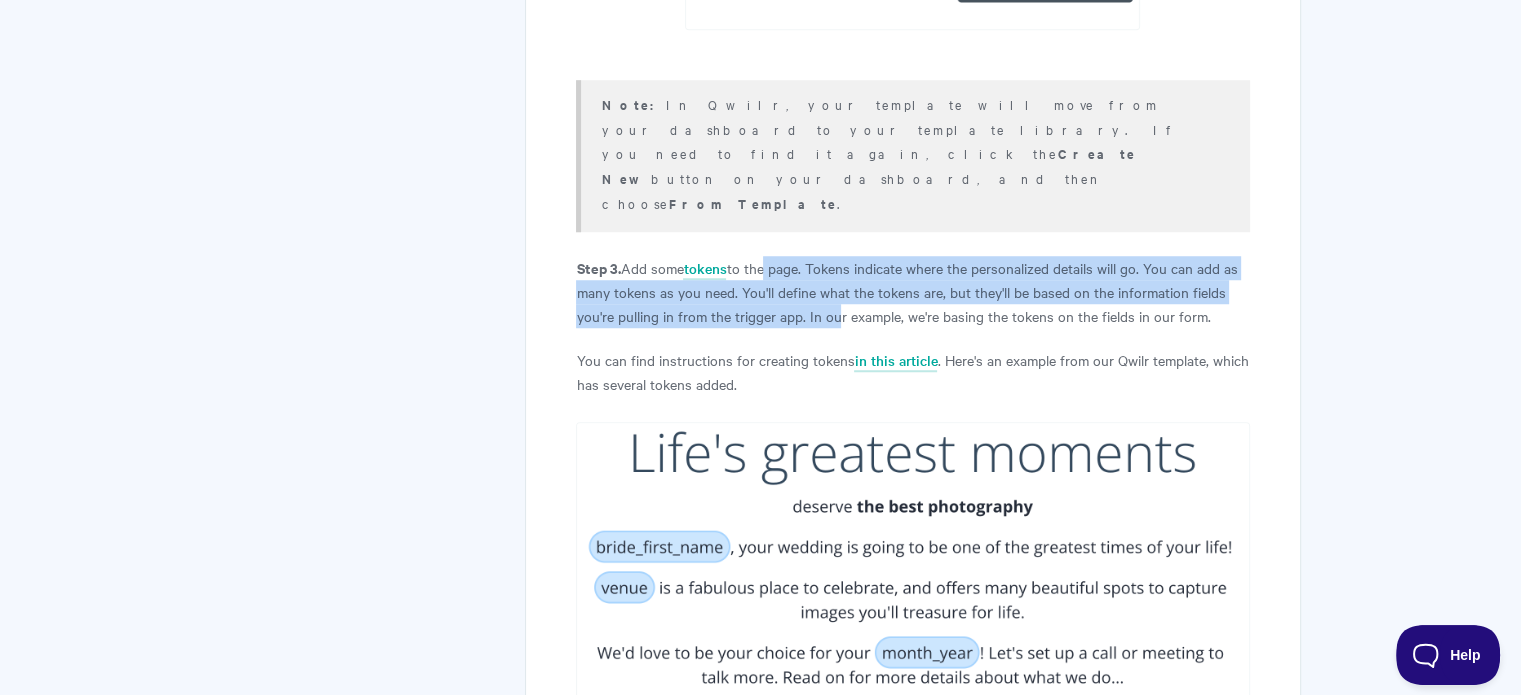 drag, startPoint x: 765, startPoint y: 143, endPoint x: 832, endPoint y: 186, distance: 79.61156 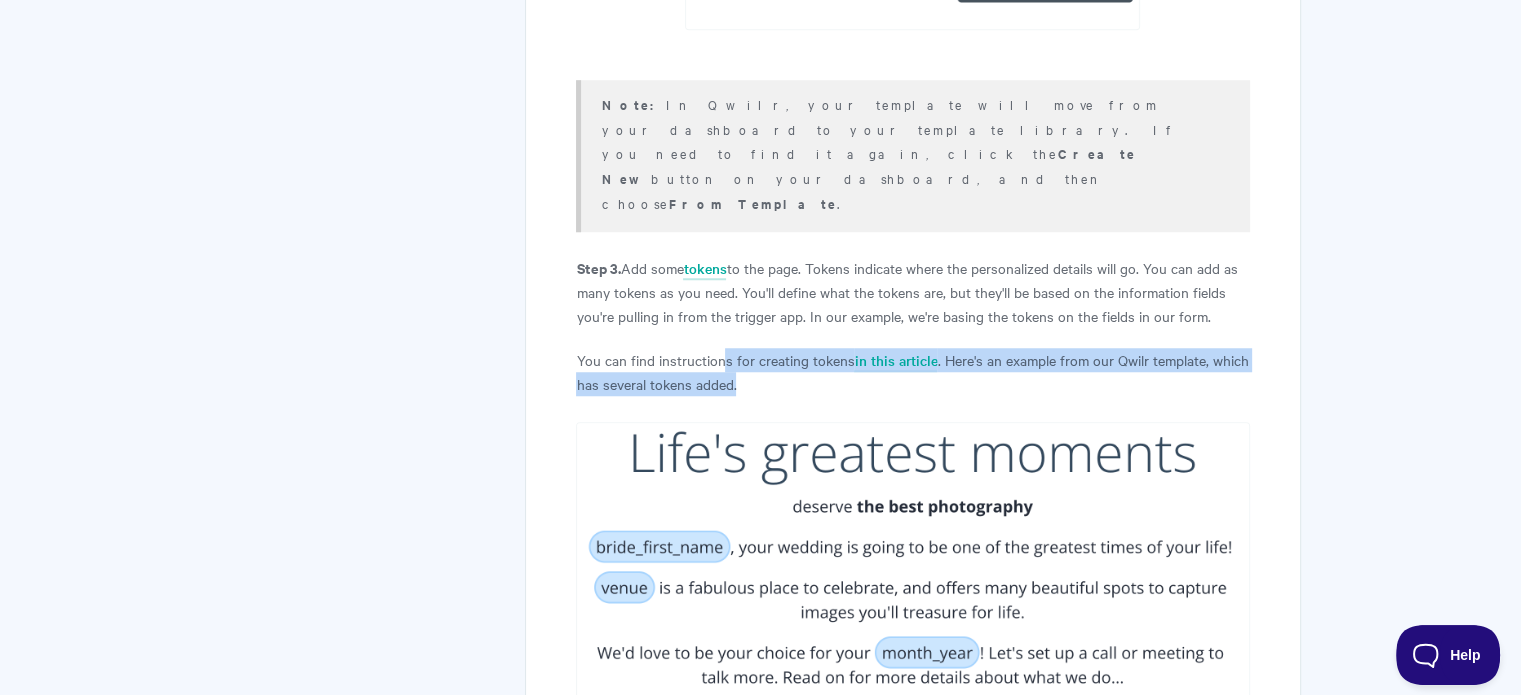 drag, startPoint x: 720, startPoint y: 231, endPoint x: 760, endPoint y: 262, distance: 50.606323 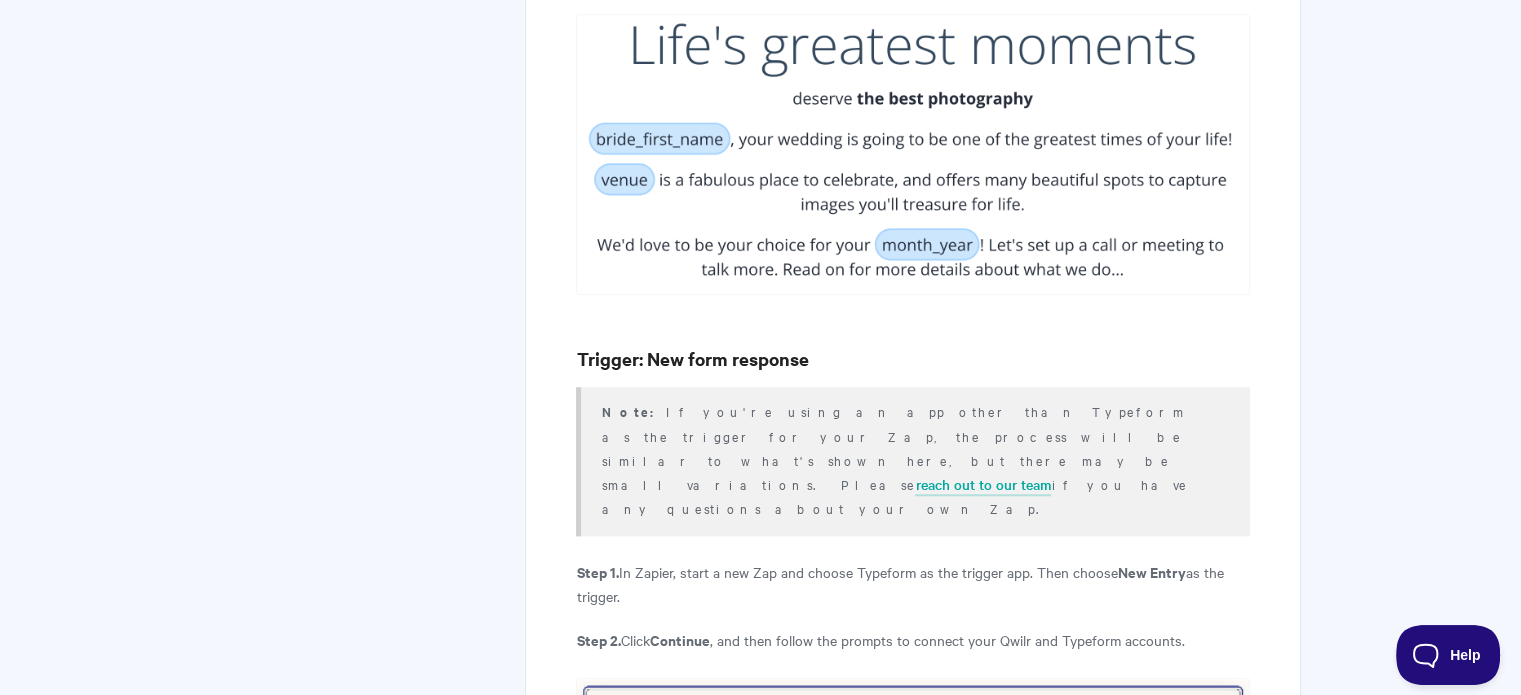 scroll, scrollTop: 2200, scrollLeft: 0, axis: vertical 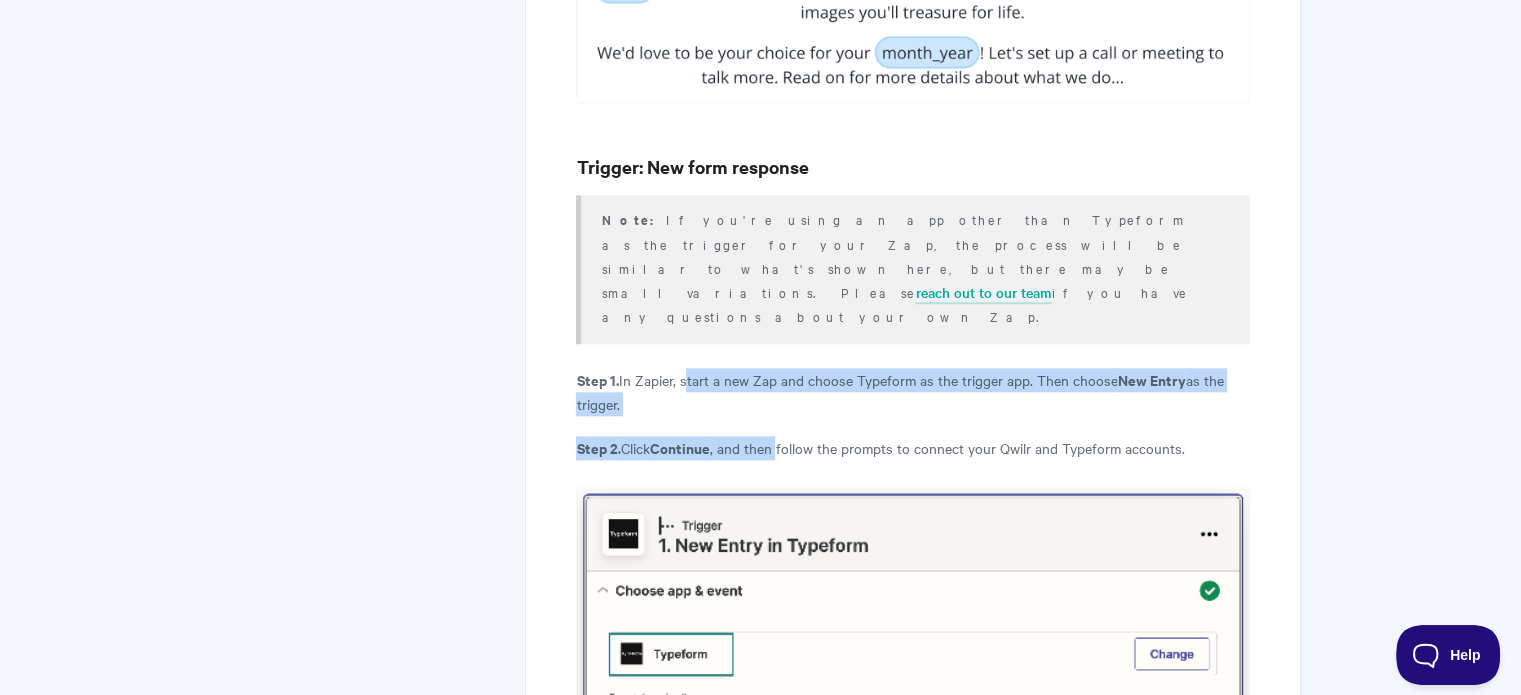 drag, startPoint x: 684, startPoint y: 206, endPoint x: 782, endPoint y: 262, distance: 112.871605 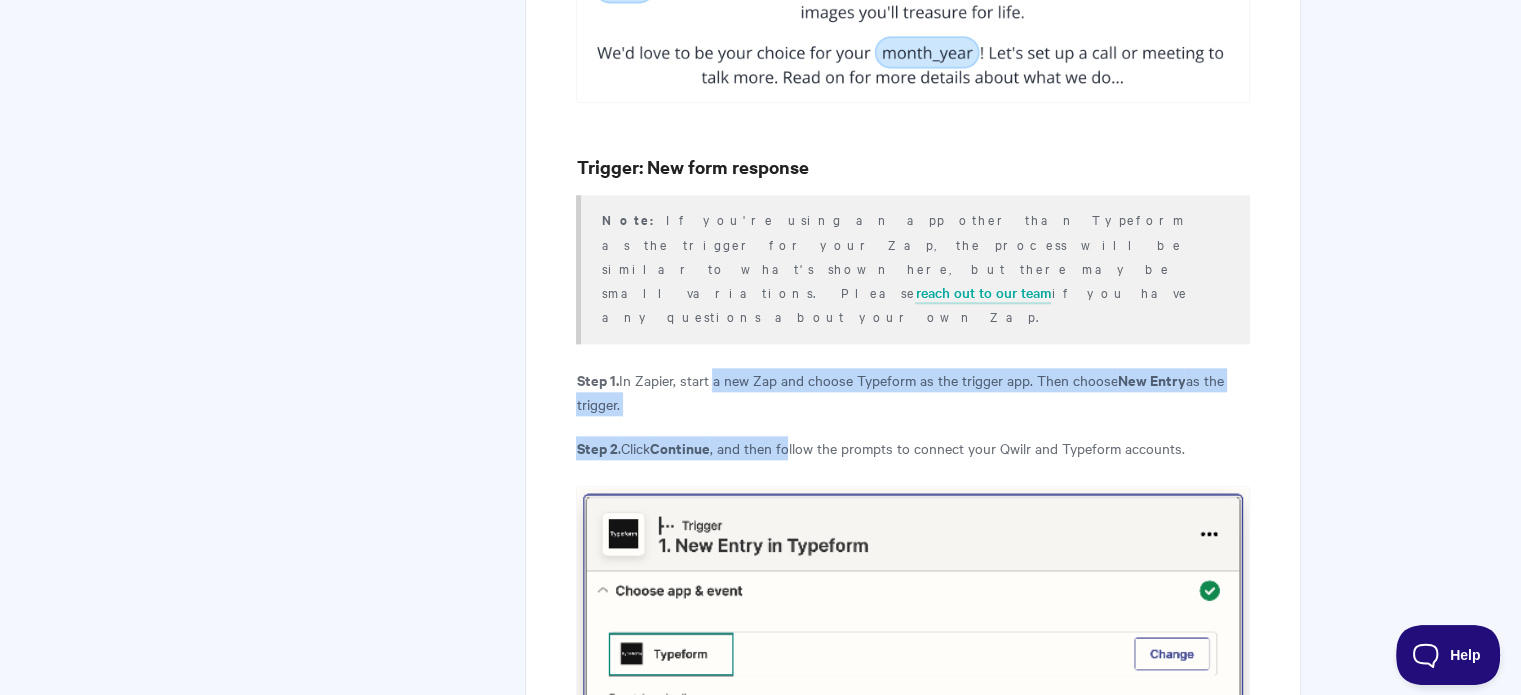 drag, startPoint x: 754, startPoint y: 247, endPoint x: 712, endPoint y: 204, distance: 60.108234 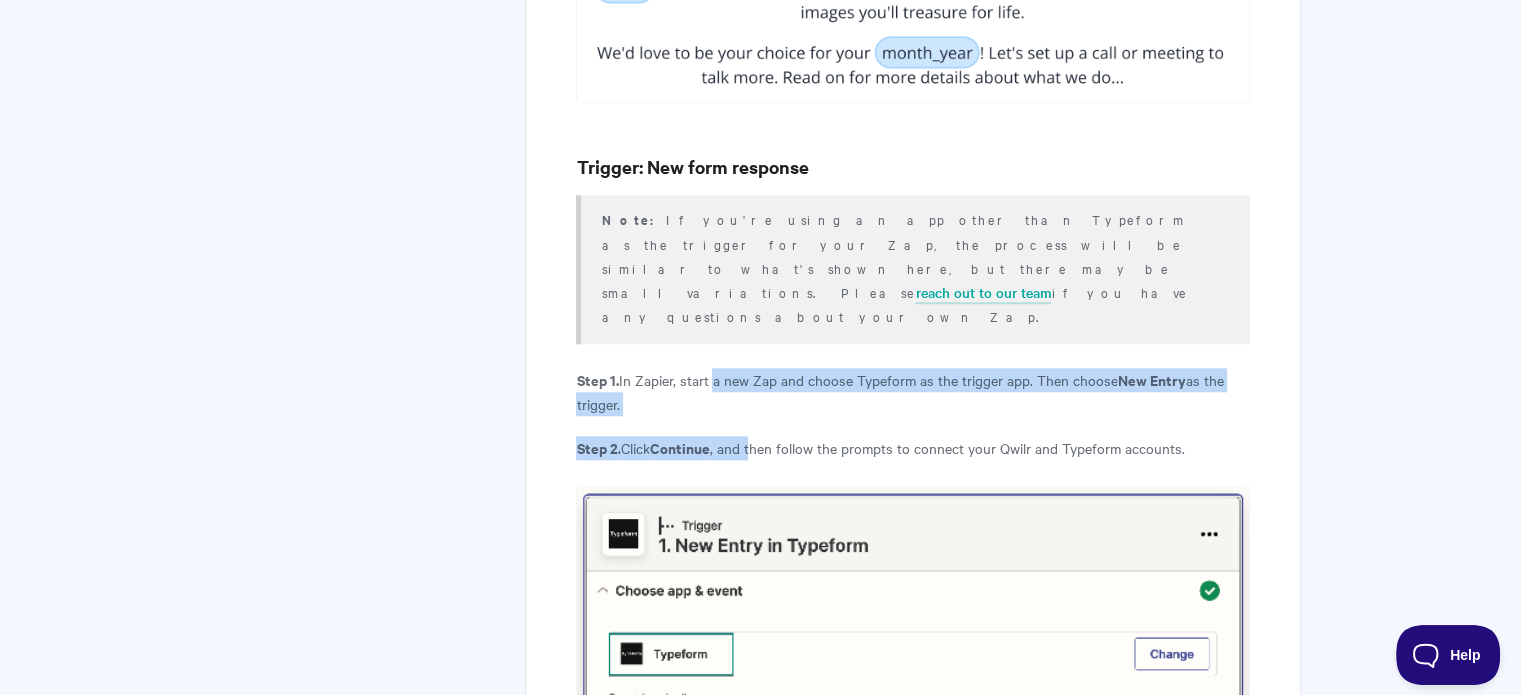 drag, startPoint x: 708, startPoint y: 199, endPoint x: 757, endPoint y: 275, distance: 90.426765 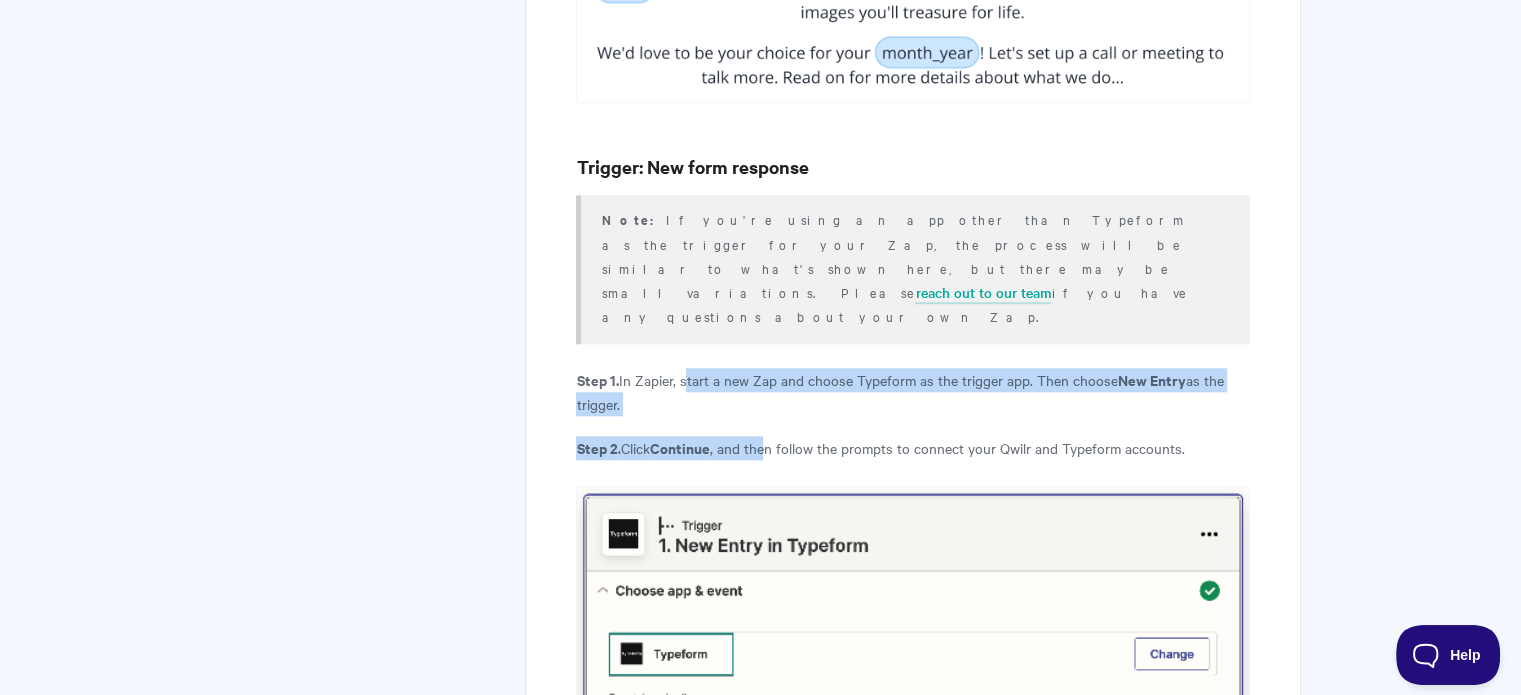 drag, startPoint x: 772, startPoint y: 275, endPoint x: 683, endPoint y: 199, distance: 117.03418 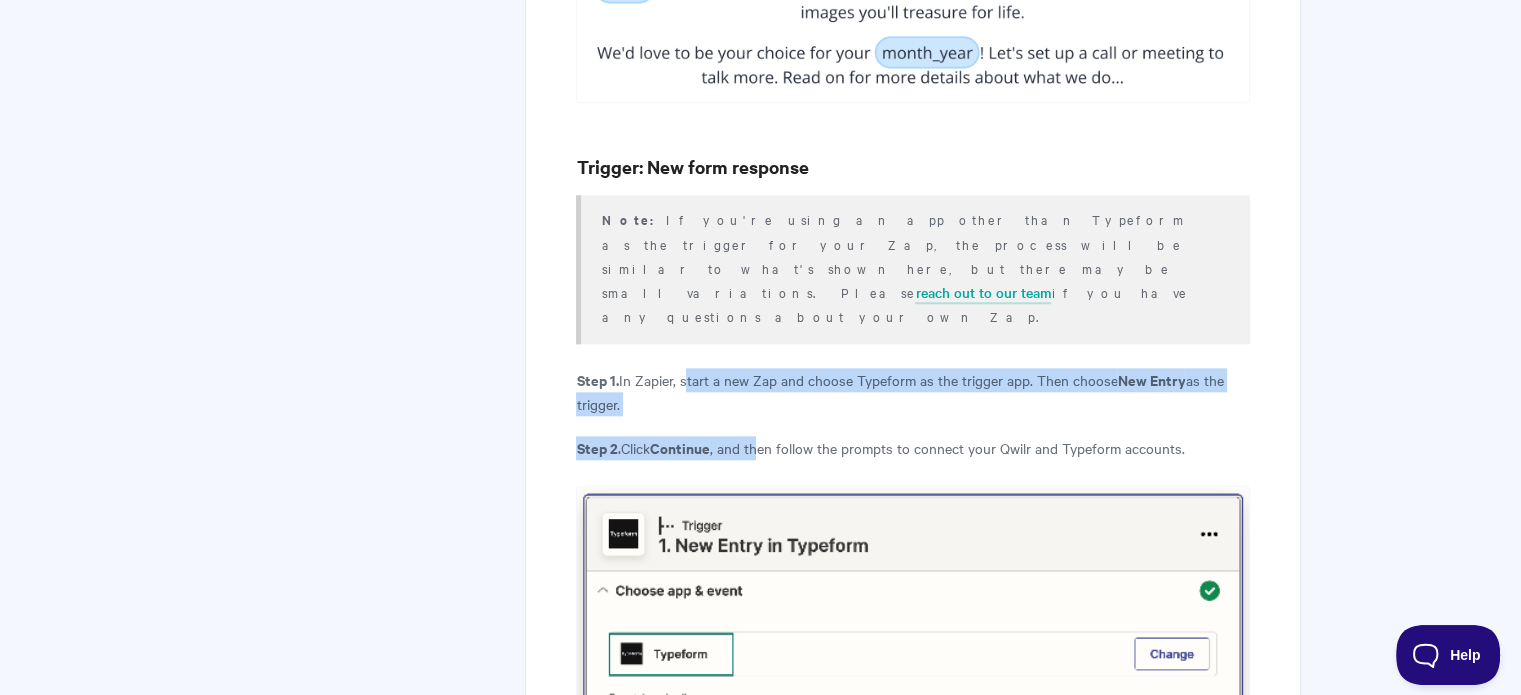 drag, startPoint x: 682, startPoint y: 194, endPoint x: 761, endPoint y: 275, distance: 113.14592 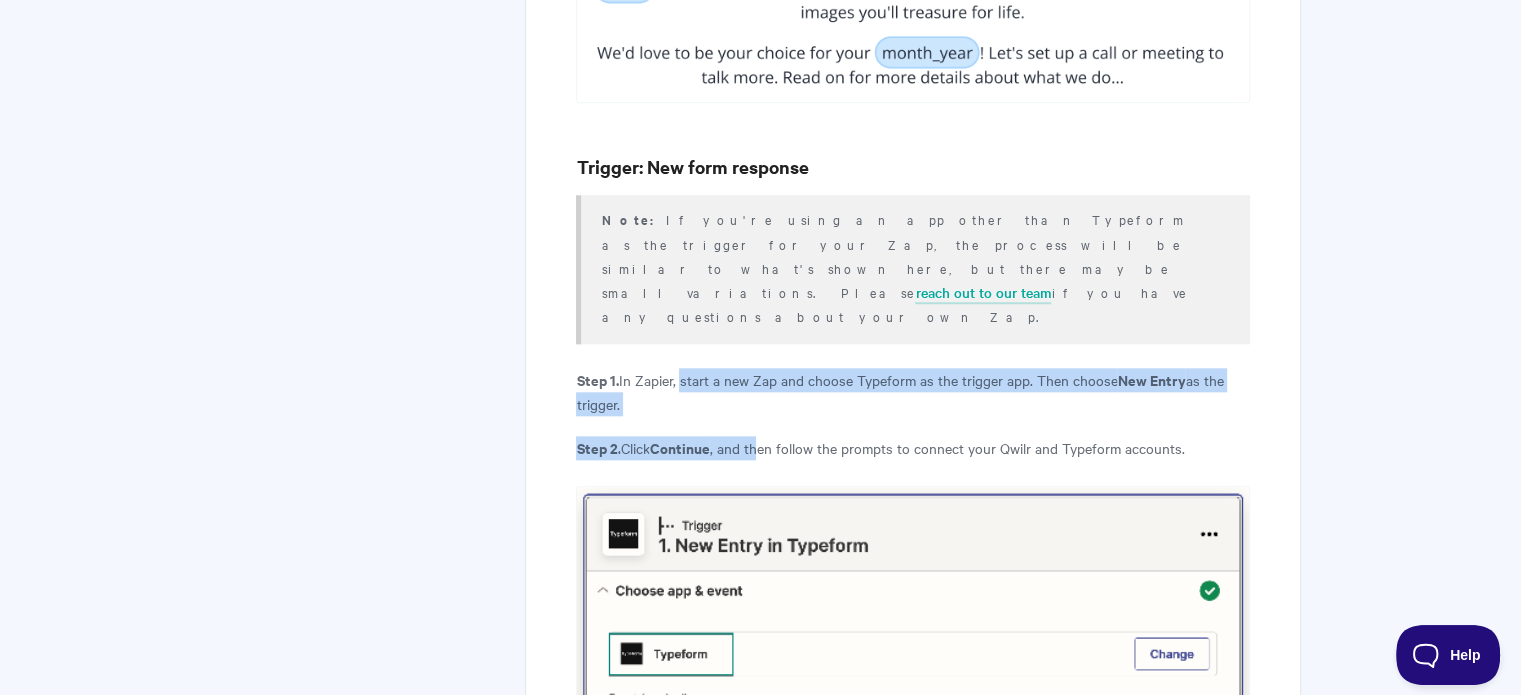 drag, startPoint x: 763, startPoint y: 272, endPoint x: 680, endPoint y: 195, distance: 113.216606 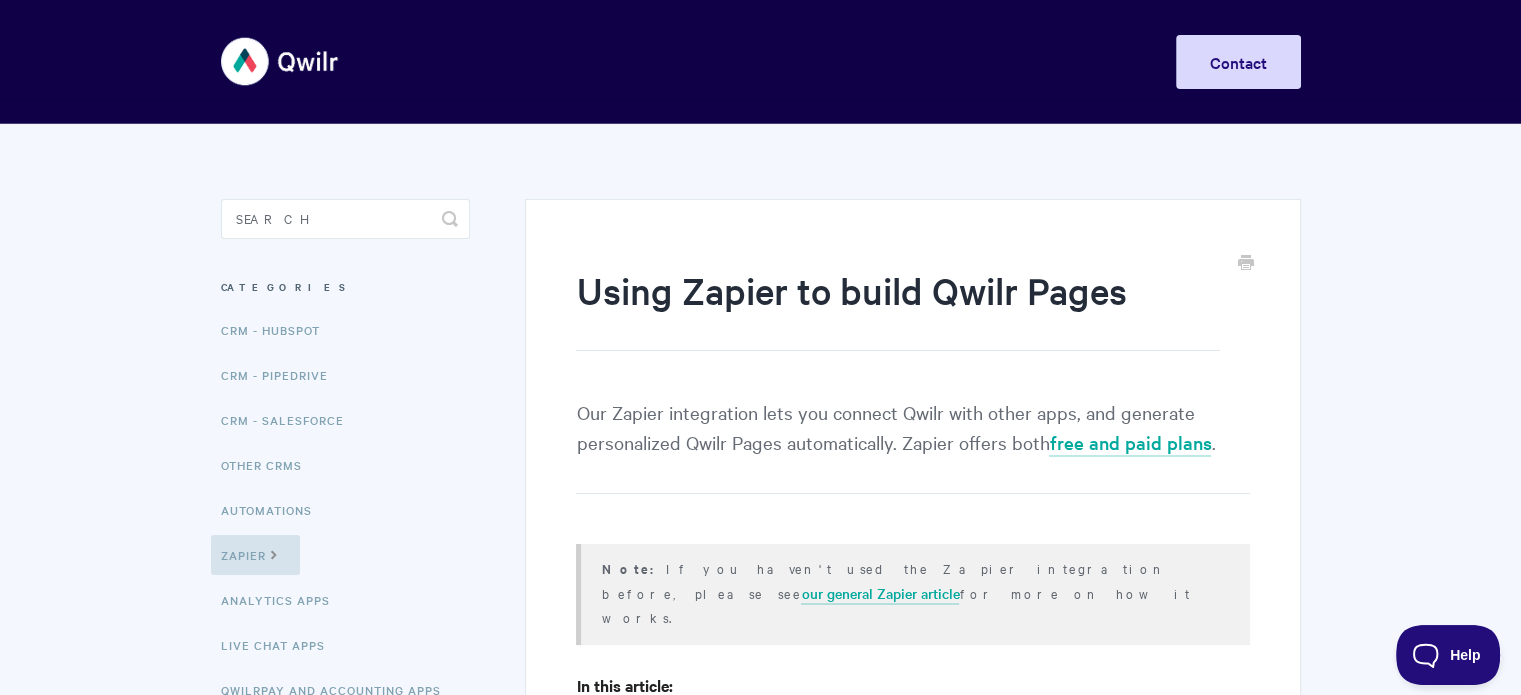 scroll, scrollTop: 300, scrollLeft: 0, axis: vertical 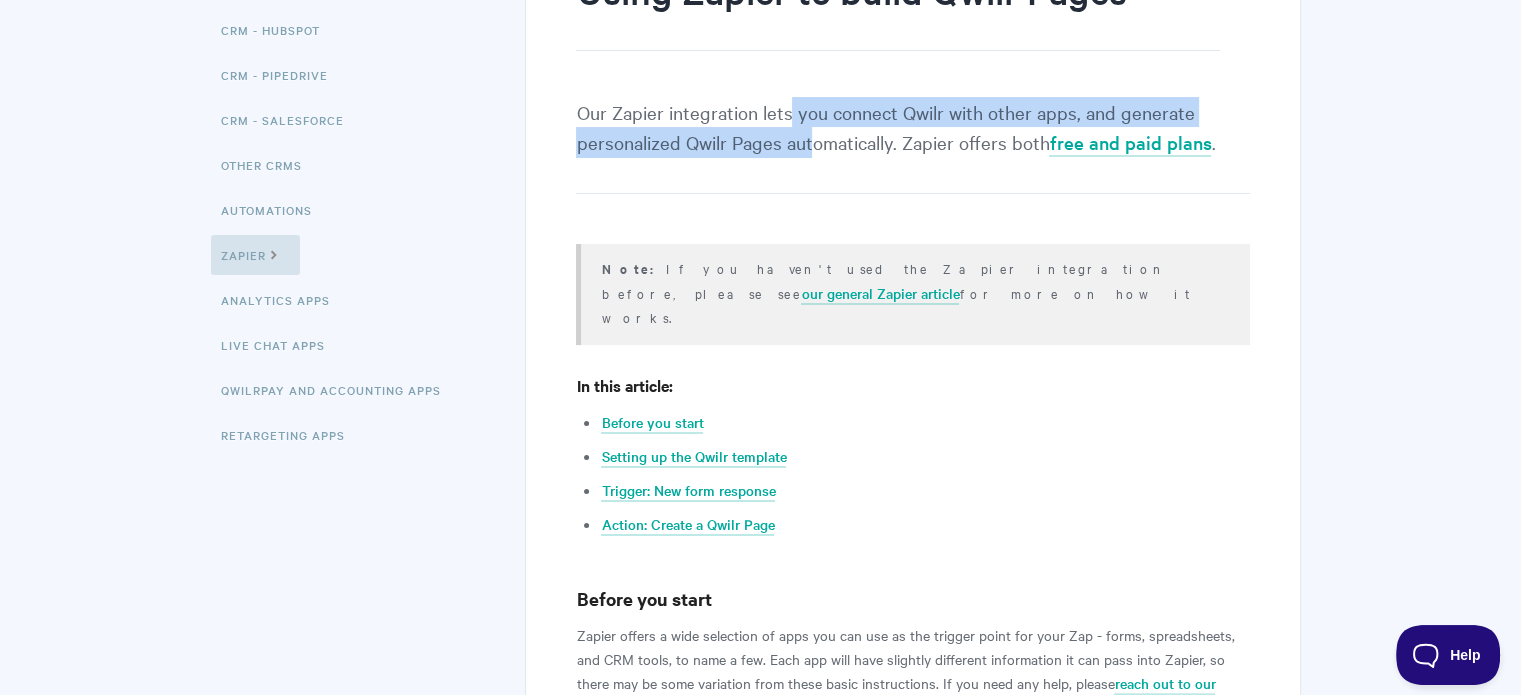 drag, startPoint x: 786, startPoint y: 126, endPoint x: 812, endPoint y: 146, distance: 32.80244 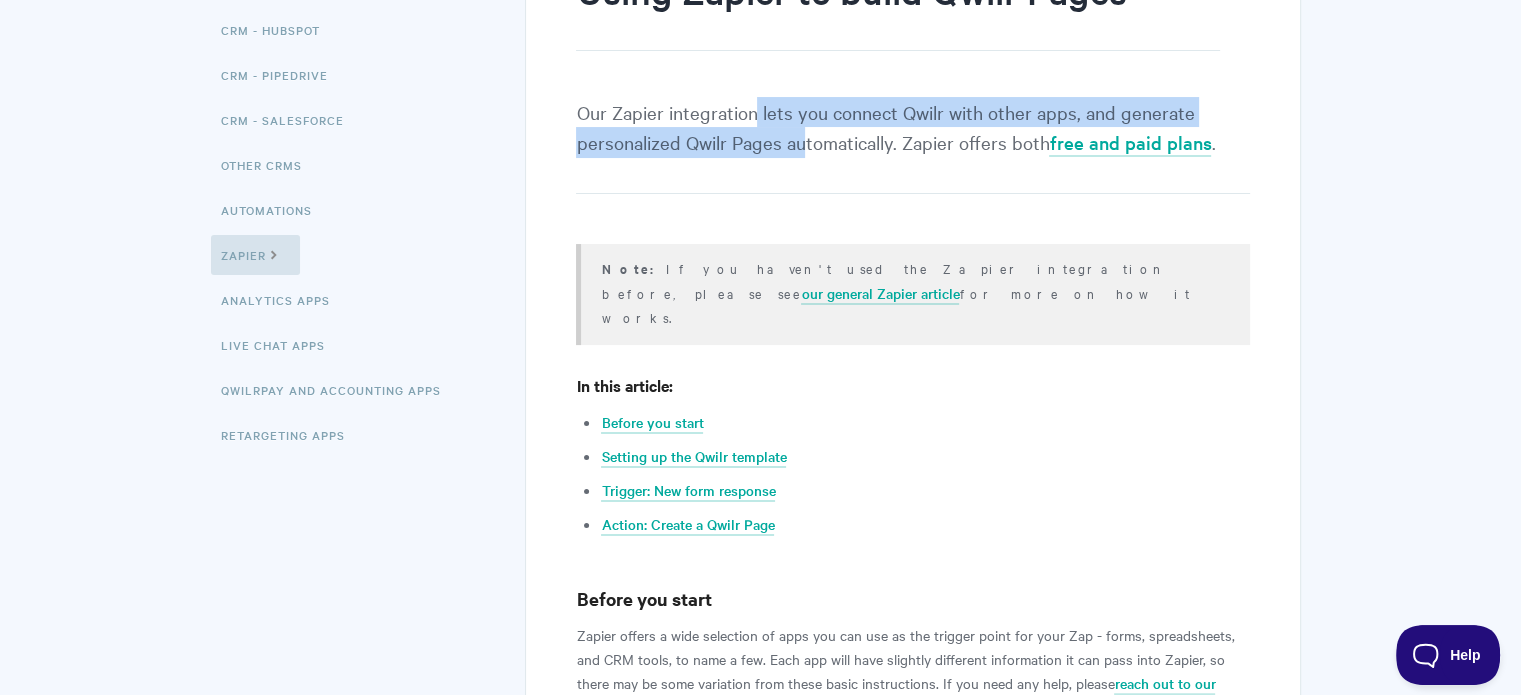 drag, startPoint x: 799, startPoint y: 147, endPoint x: 752, endPoint y: 115, distance: 56.859474 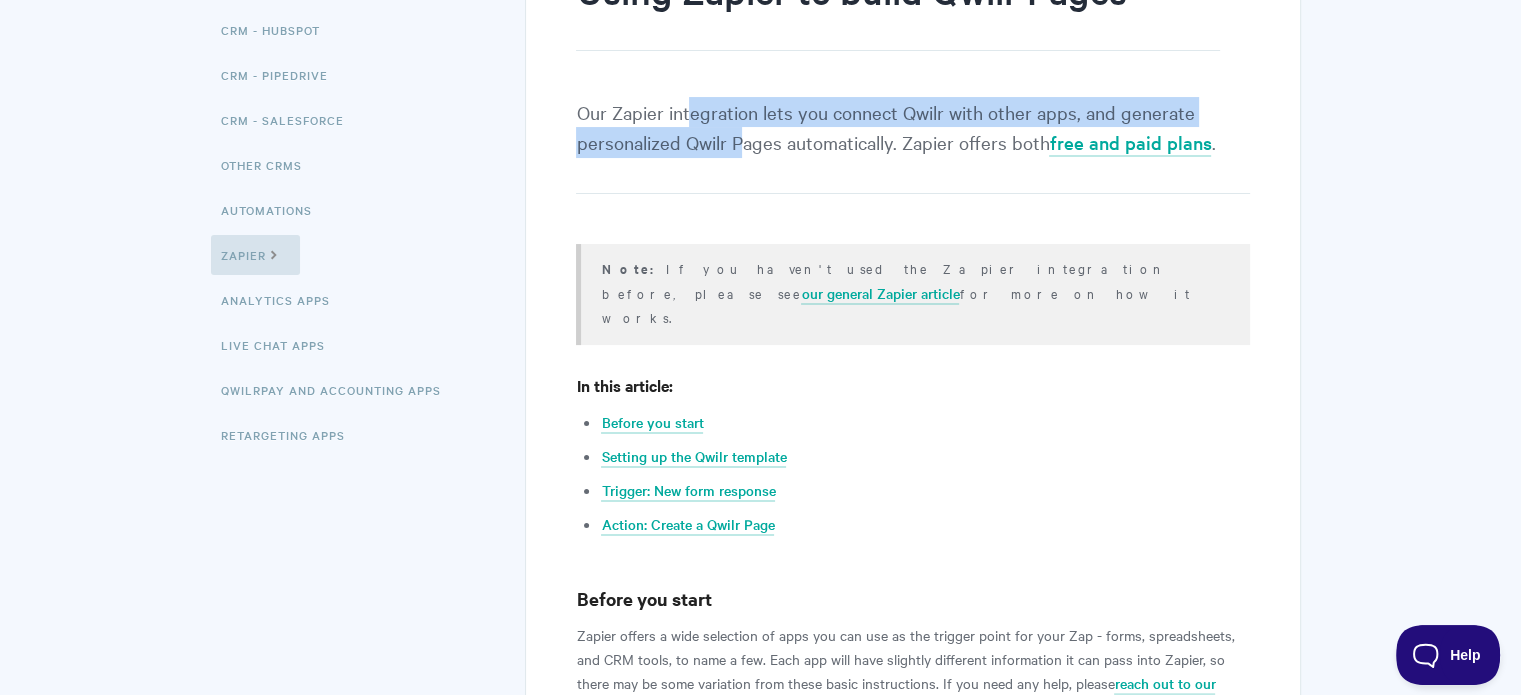 drag, startPoint x: 690, startPoint y: 119, endPoint x: 746, endPoint y: 148, distance: 63.06346 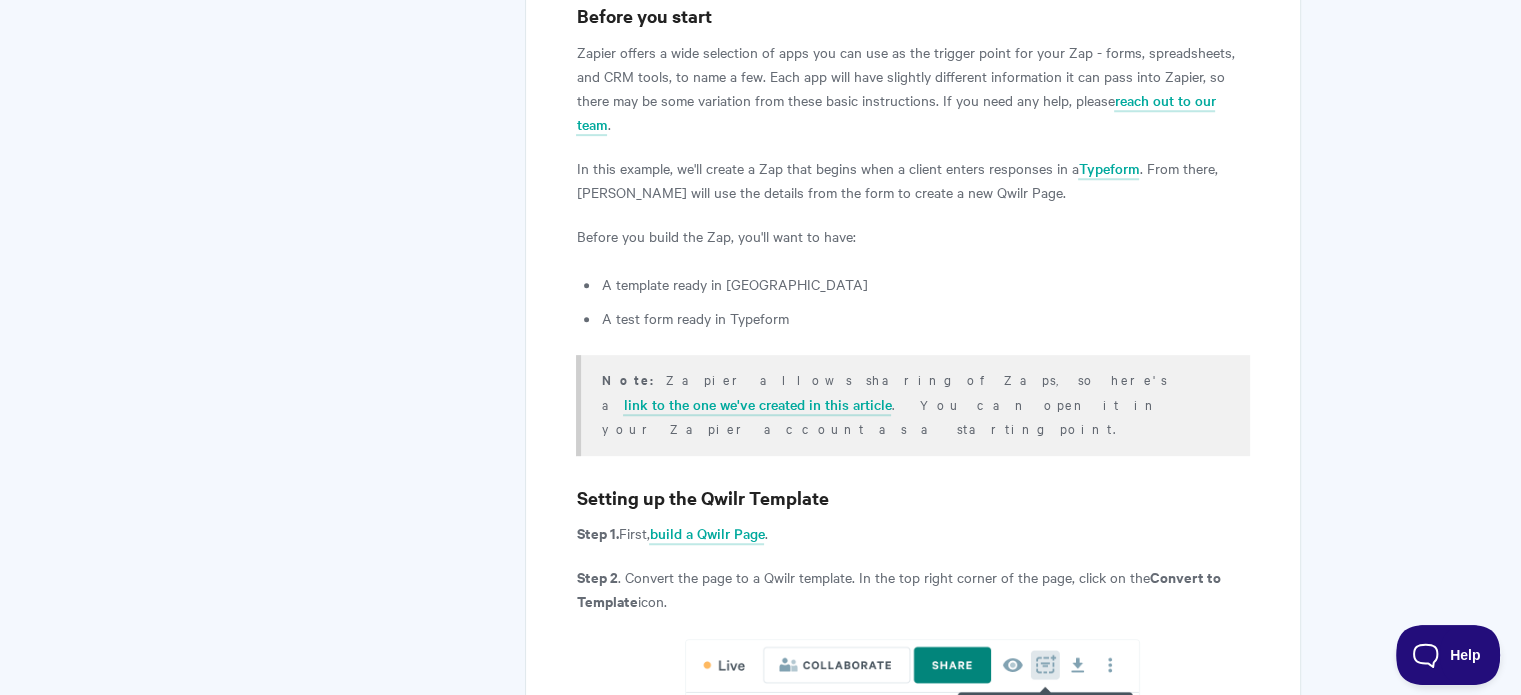 scroll, scrollTop: 900, scrollLeft: 0, axis: vertical 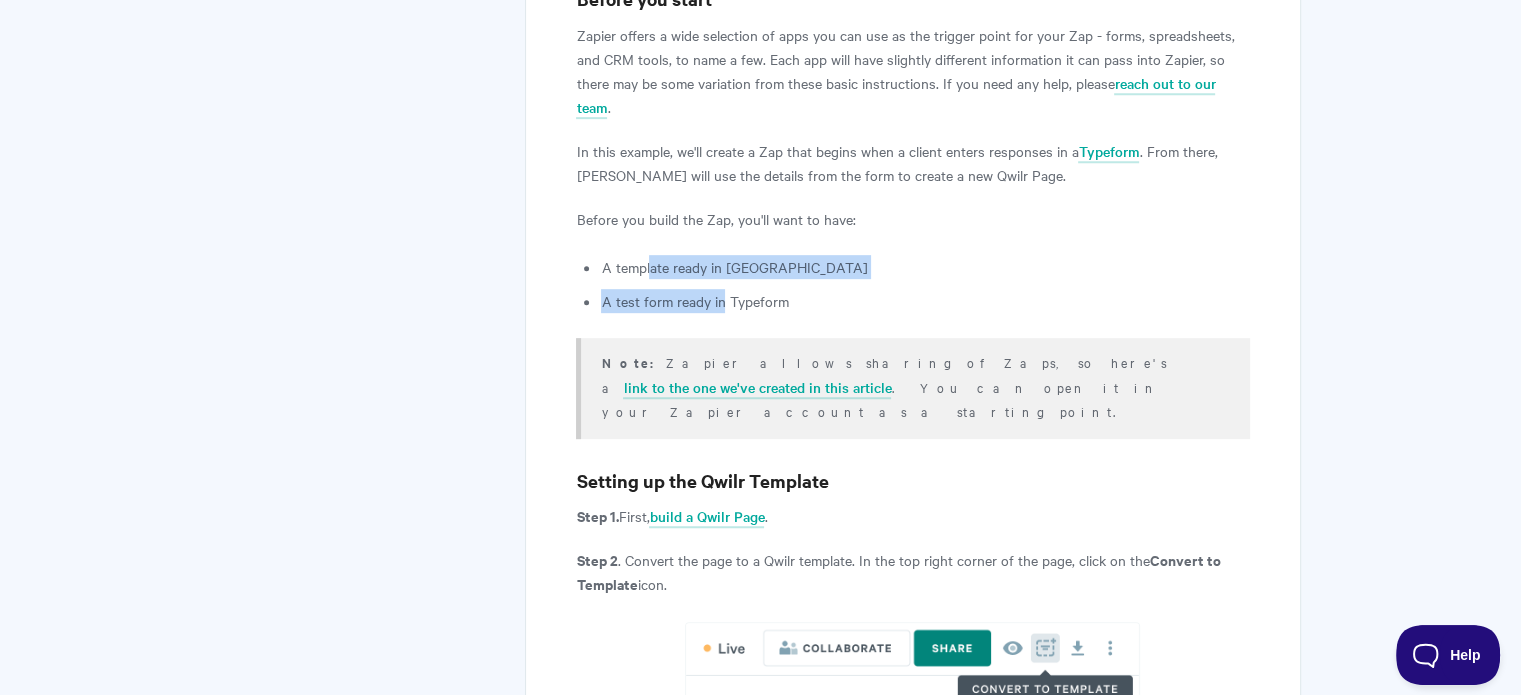 drag, startPoint x: 651, startPoint y: 243, endPoint x: 721, endPoint y: 283, distance: 80.622574 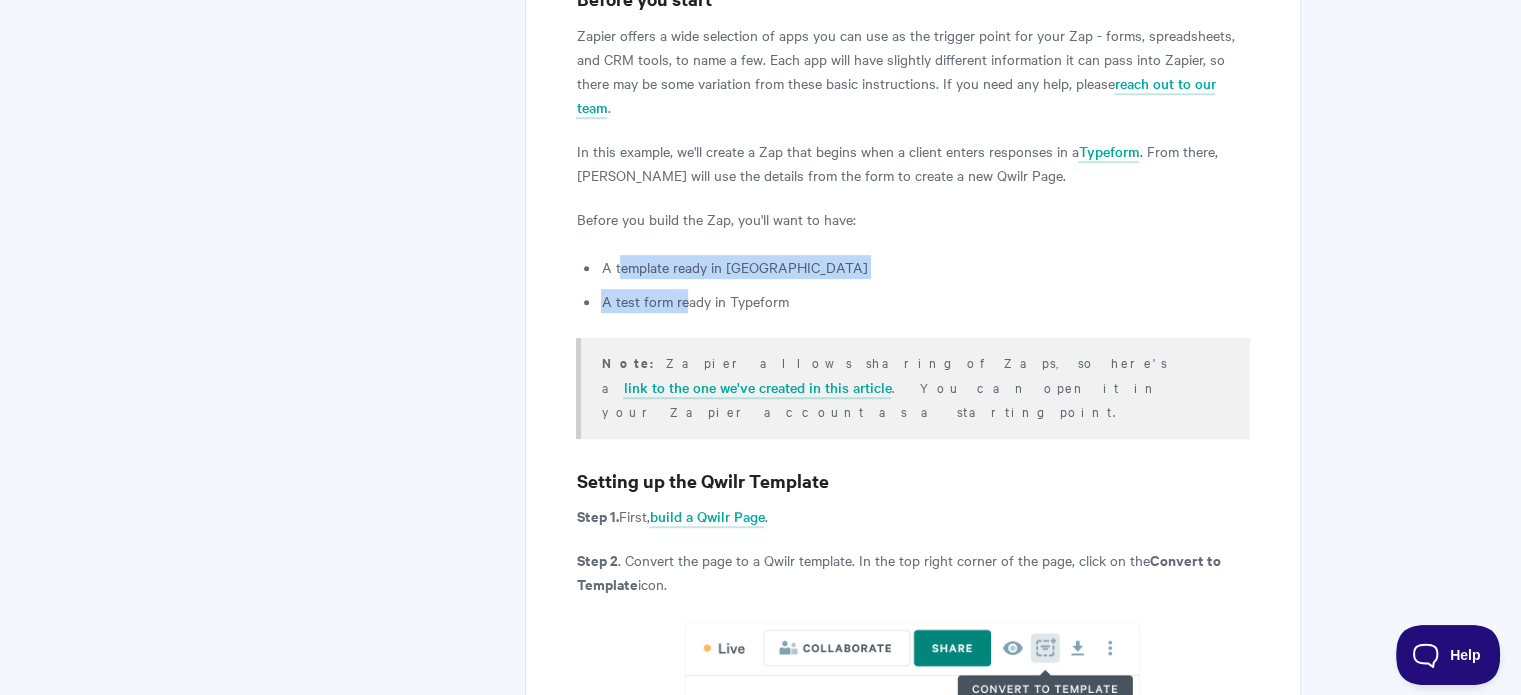 drag, startPoint x: 617, startPoint y: 241, endPoint x: 685, endPoint y: 271, distance: 74.323616 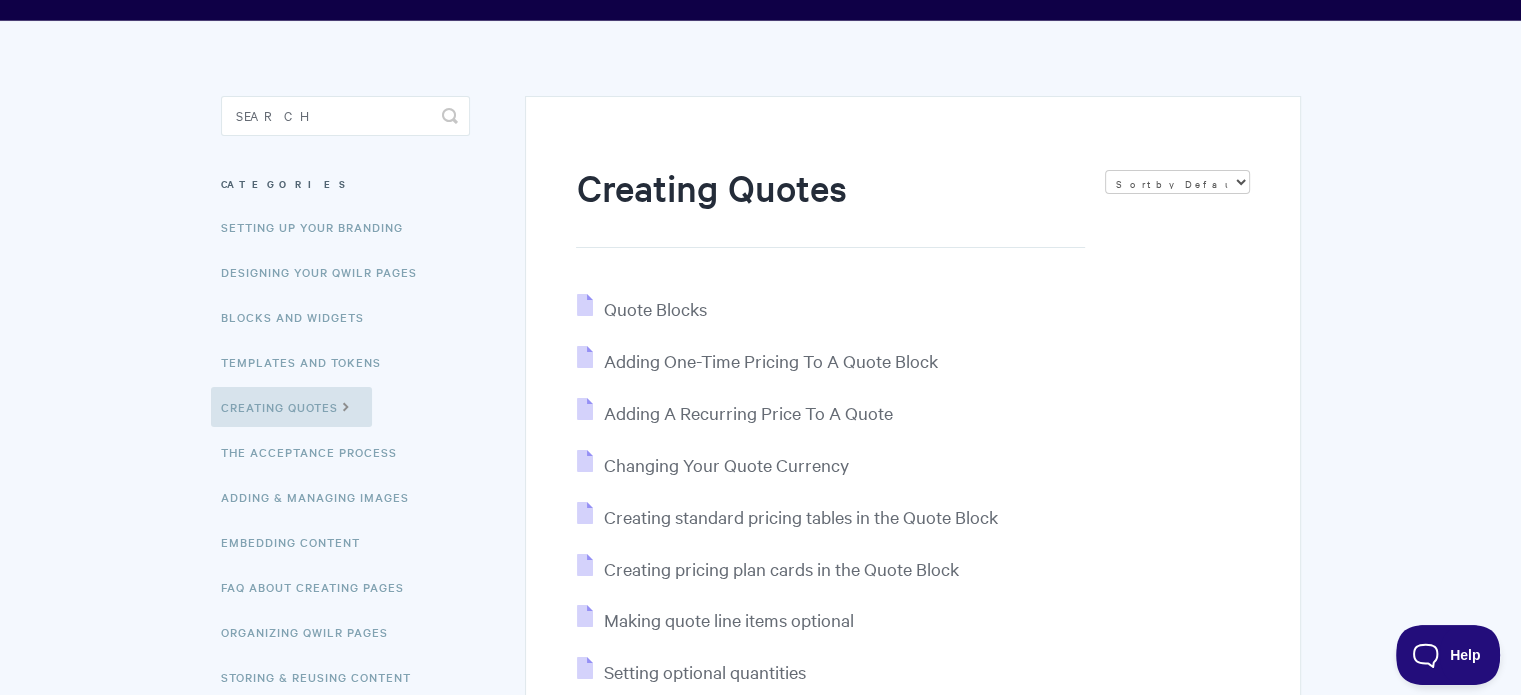 scroll, scrollTop: 200, scrollLeft: 0, axis: vertical 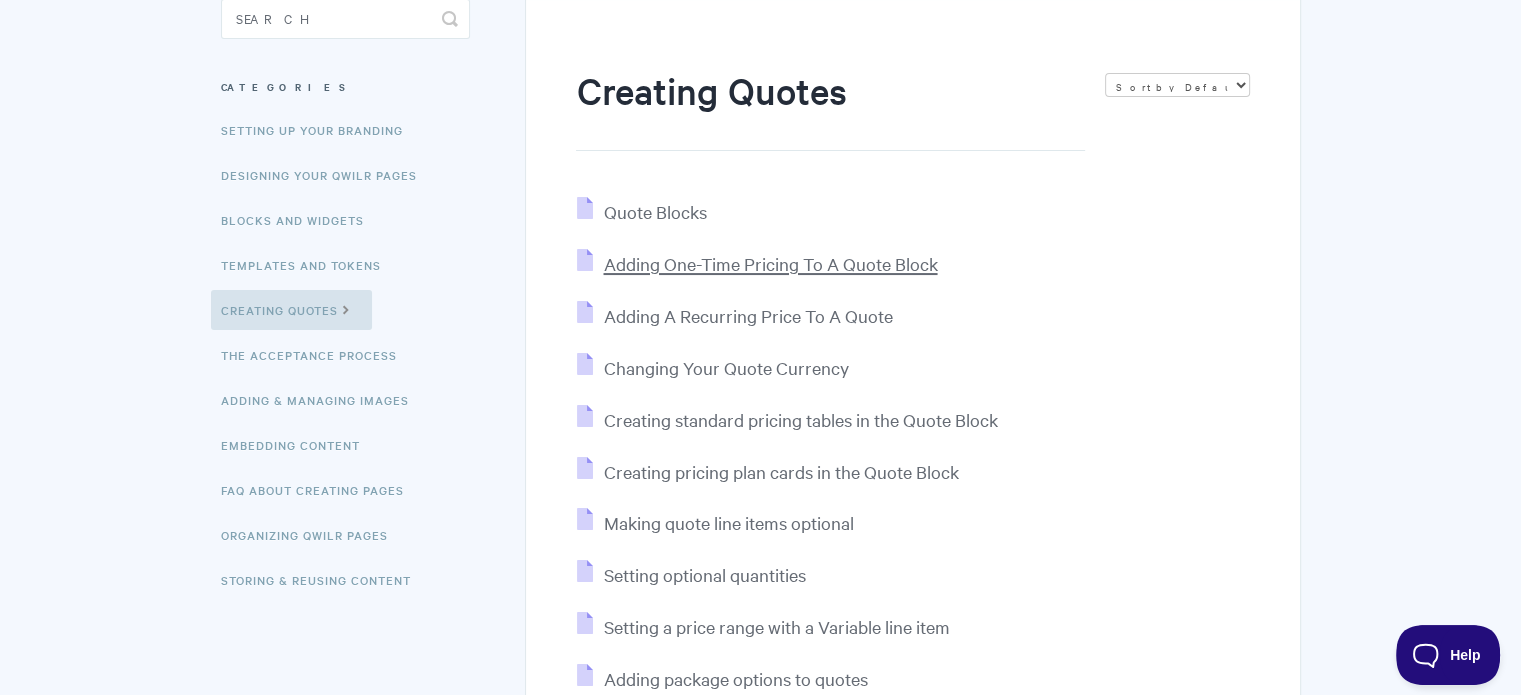click on "Adding One-Time Pricing To A Quote Block" at bounding box center [770, 263] 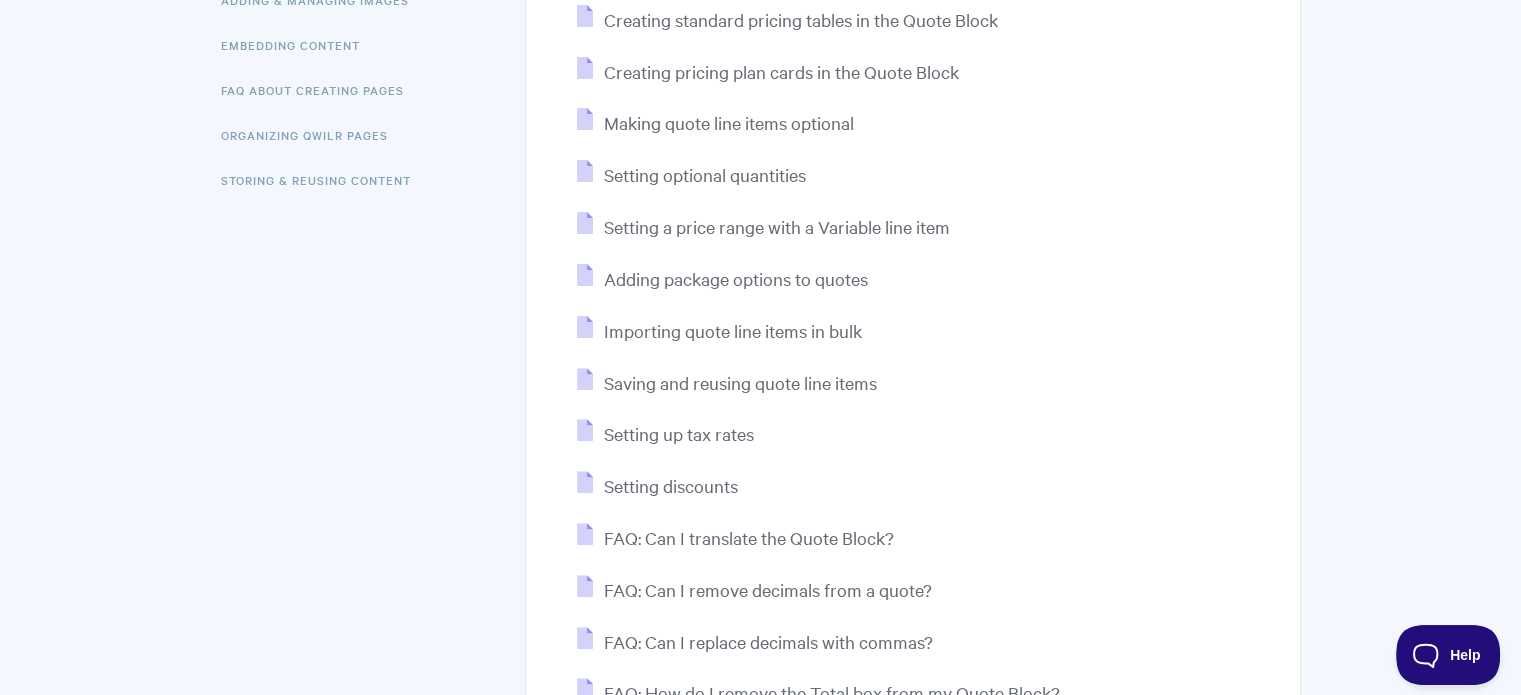 scroll, scrollTop: 800, scrollLeft: 0, axis: vertical 